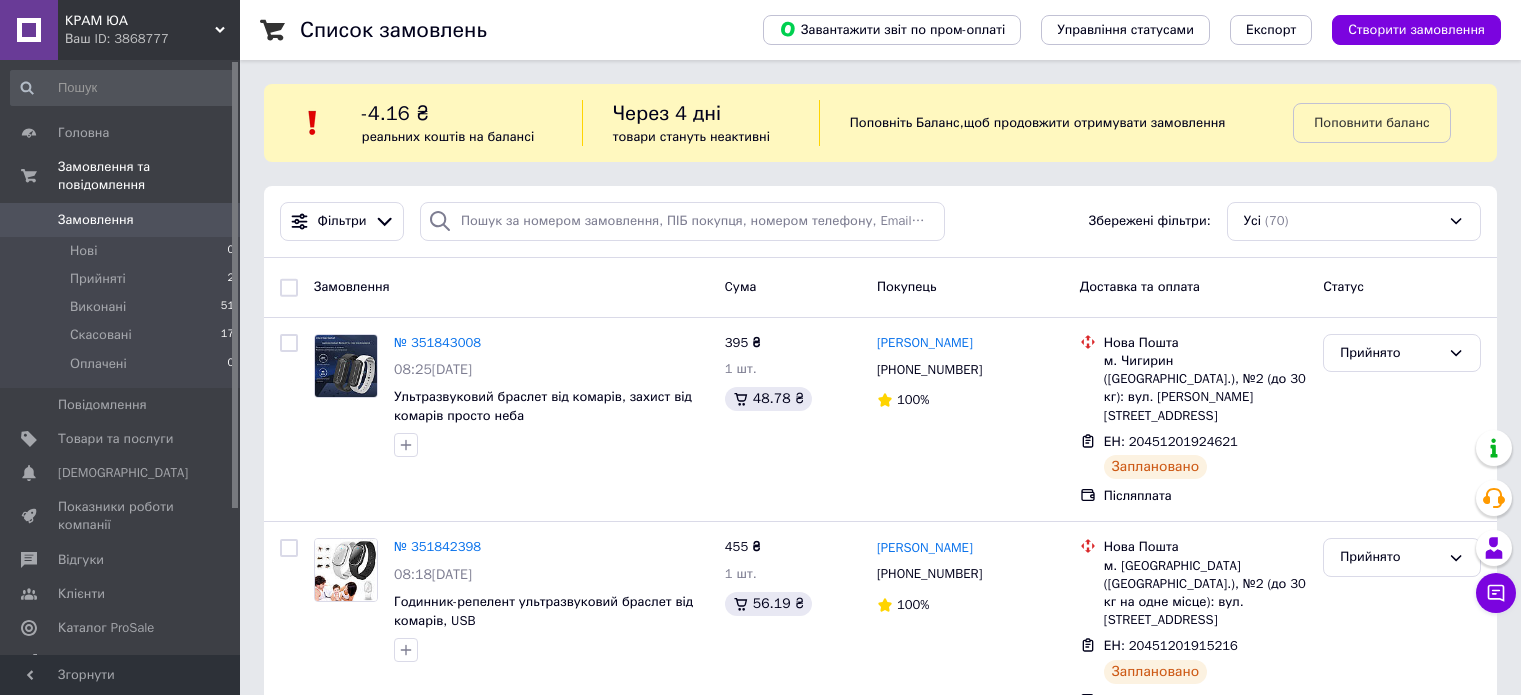 scroll, scrollTop: 0, scrollLeft: 0, axis: both 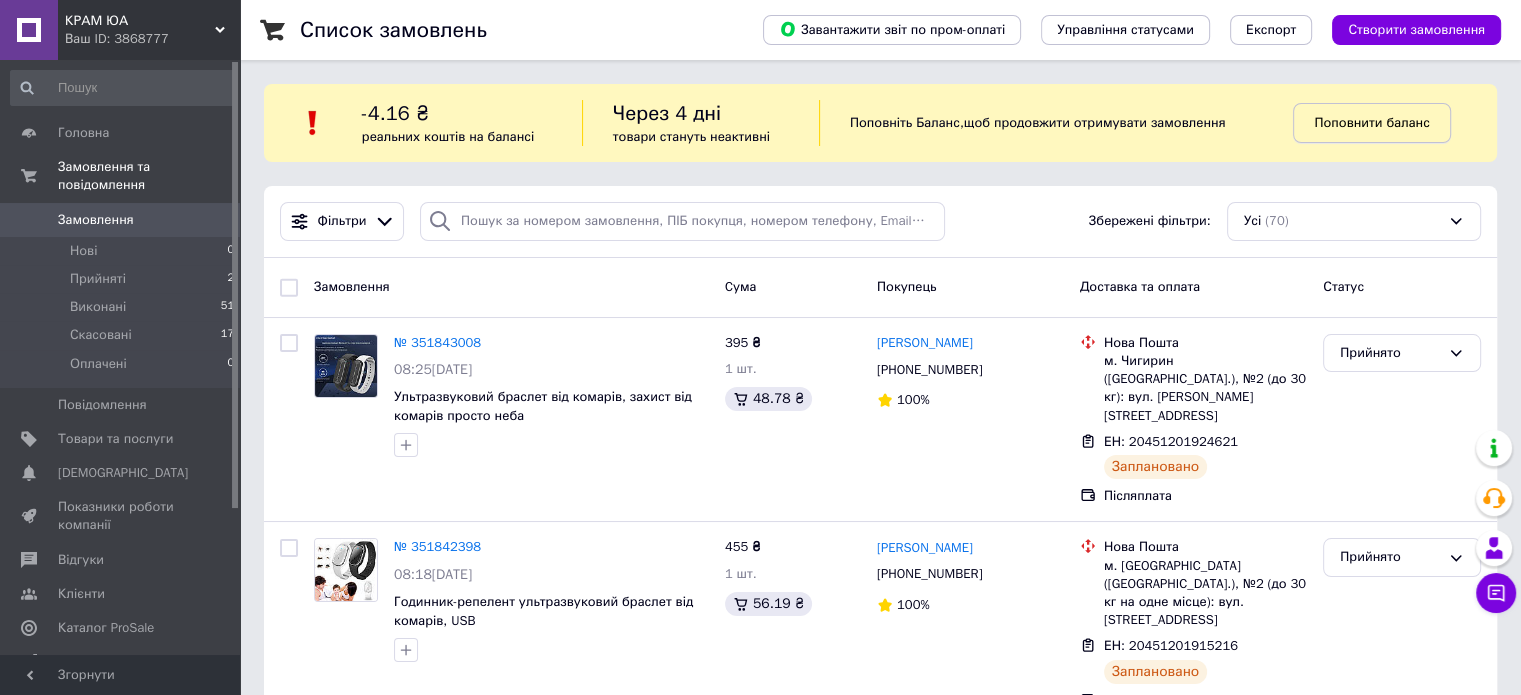 click on "Поповнити баланс" at bounding box center (1371, 122) 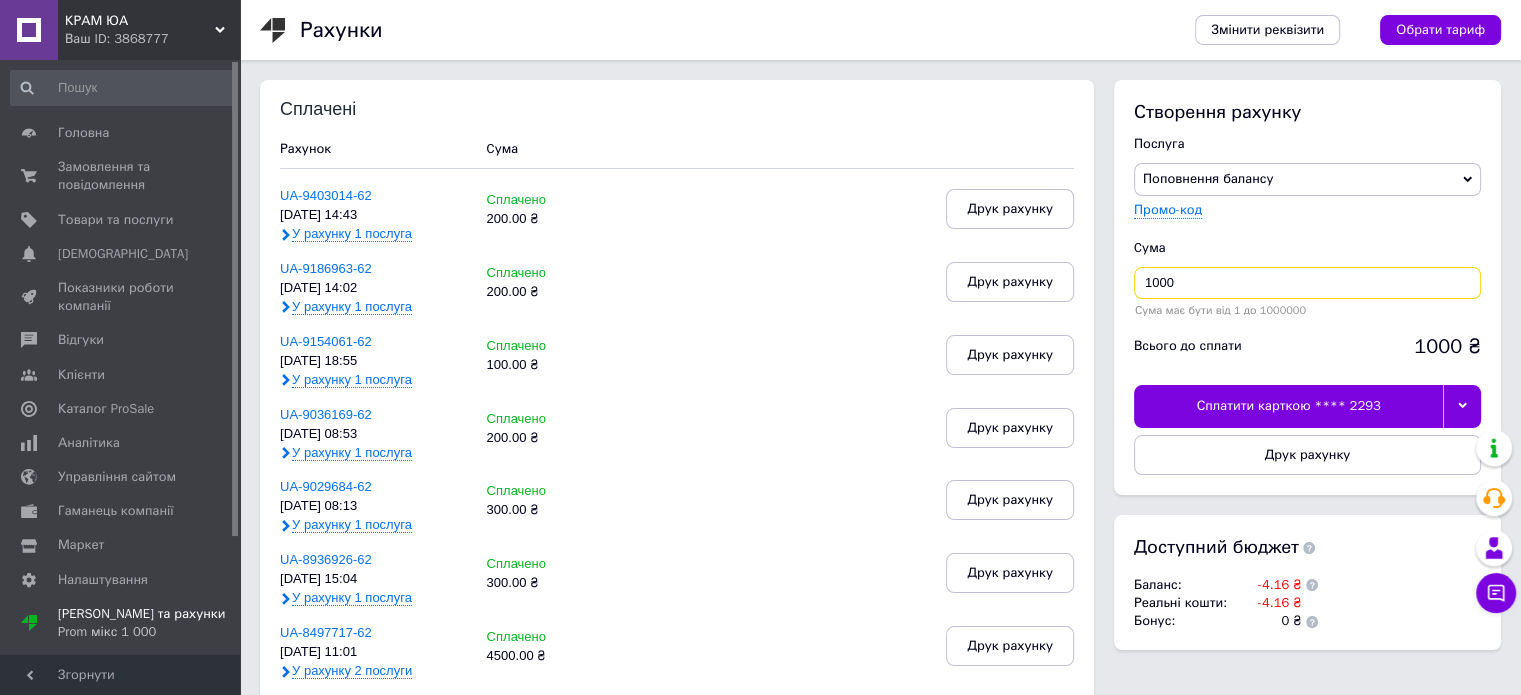 click on "1000" at bounding box center (1307, 283) 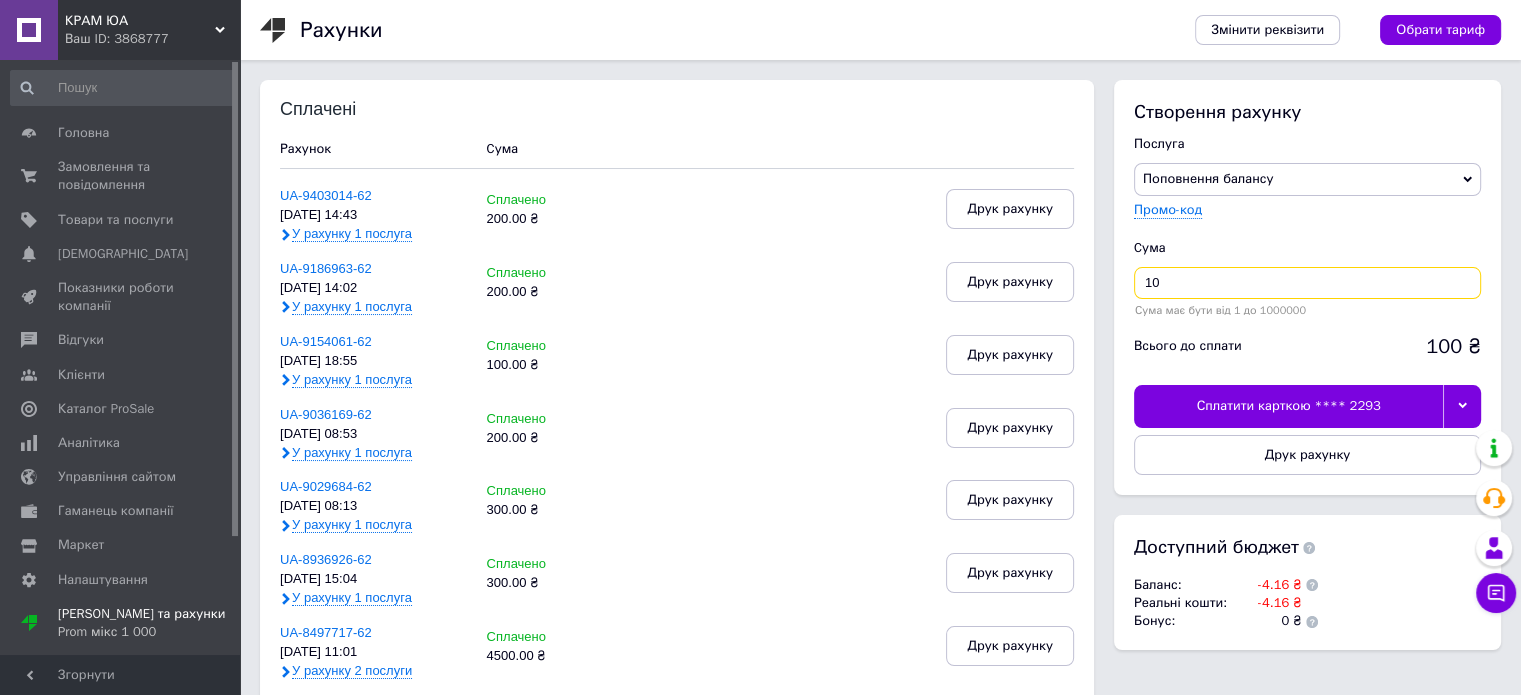 type on "1" 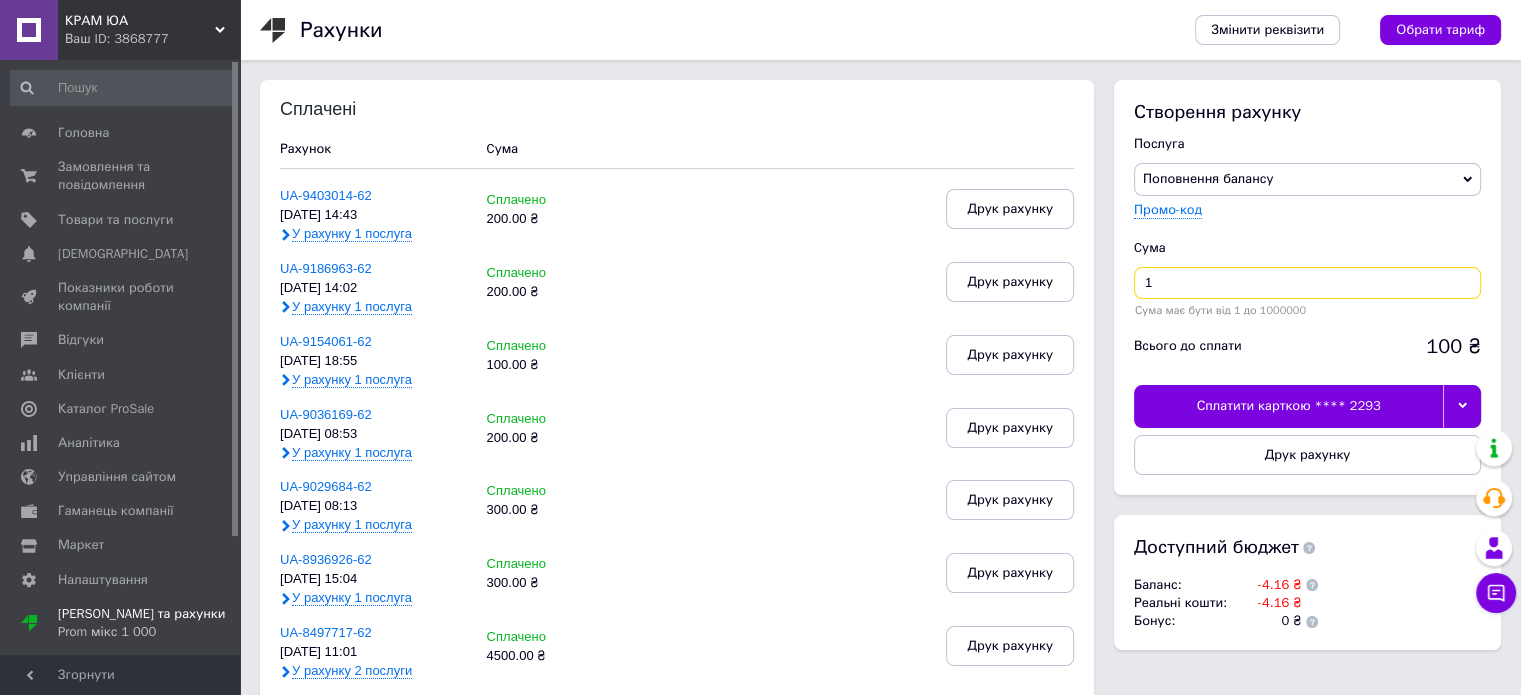 type 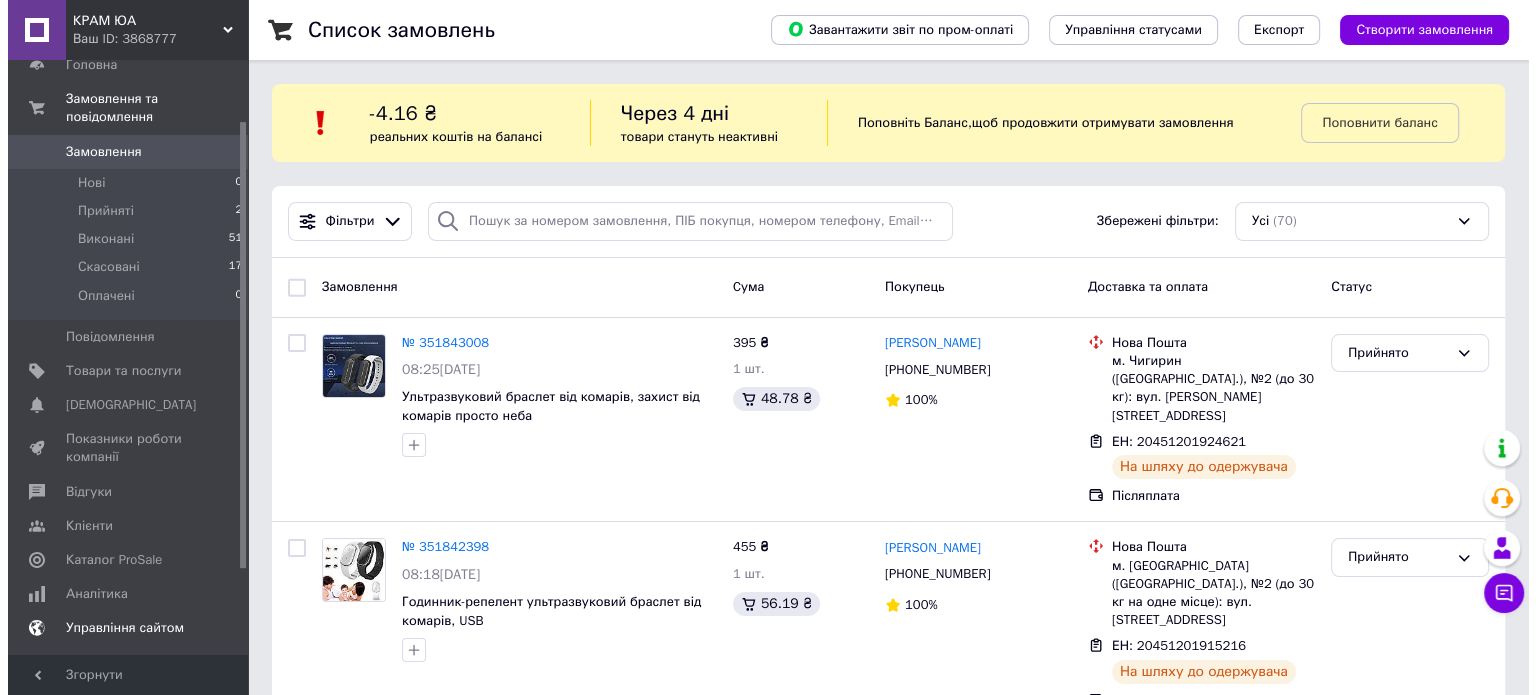 scroll, scrollTop: 100, scrollLeft: 0, axis: vertical 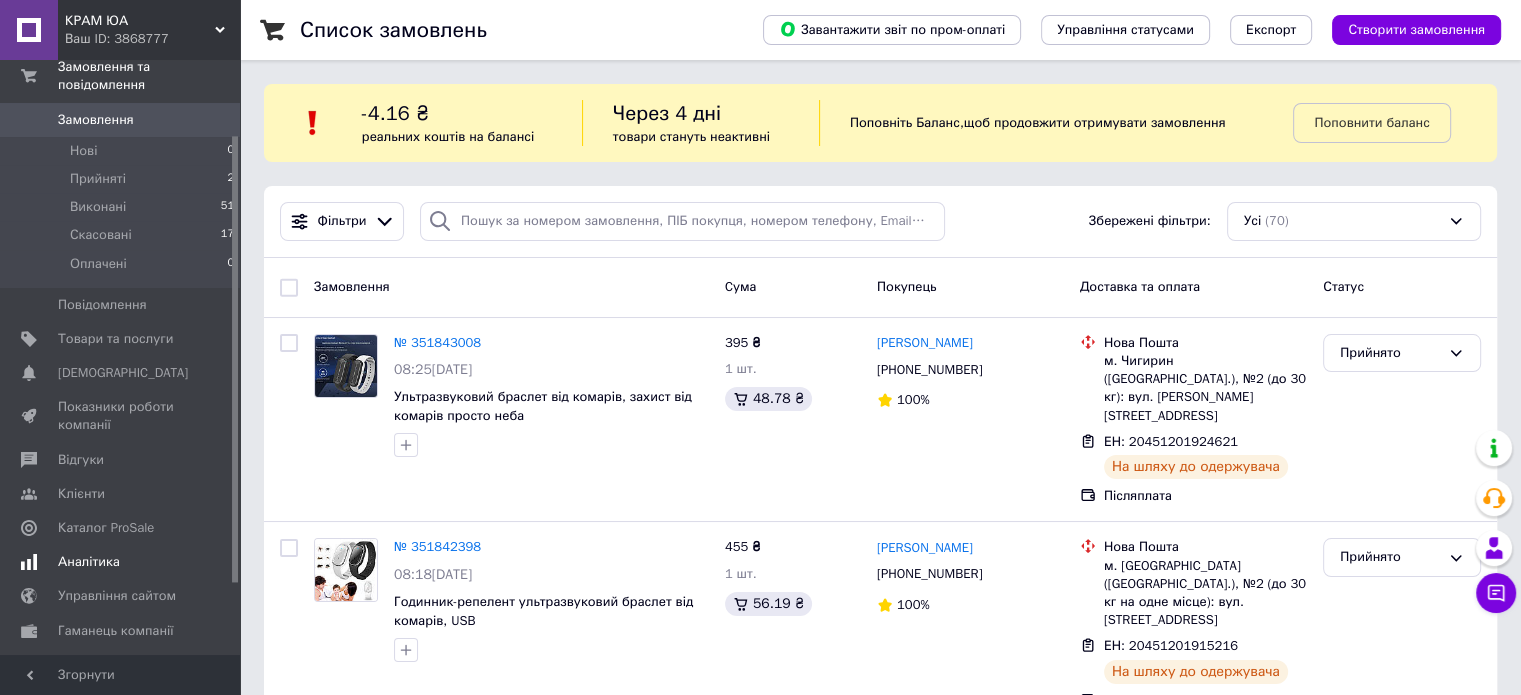 click on "Аналітика" at bounding box center [89, 562] 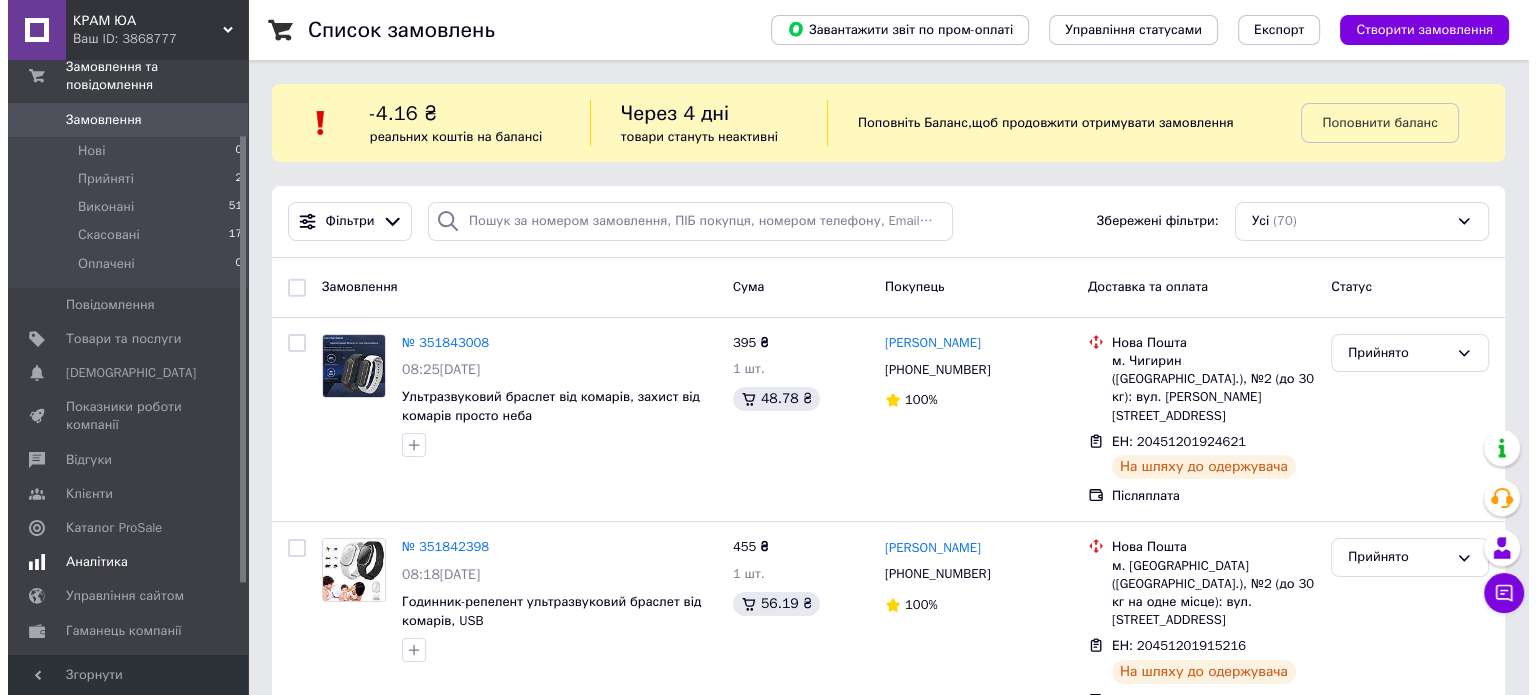 scroll, scrollTop: 109, scrollLeft: 0, axis: vertical 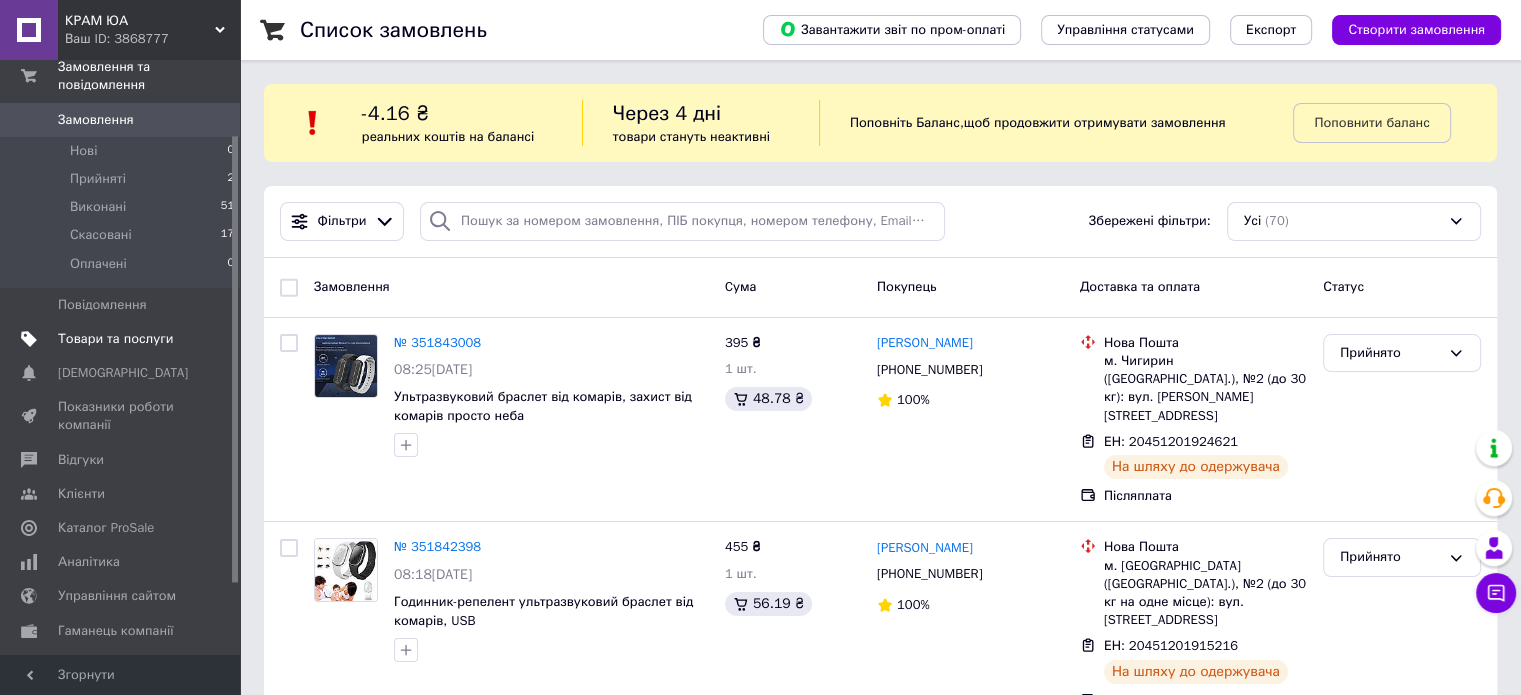 click on "Товари та послуги" at bounding box center (115, 339) 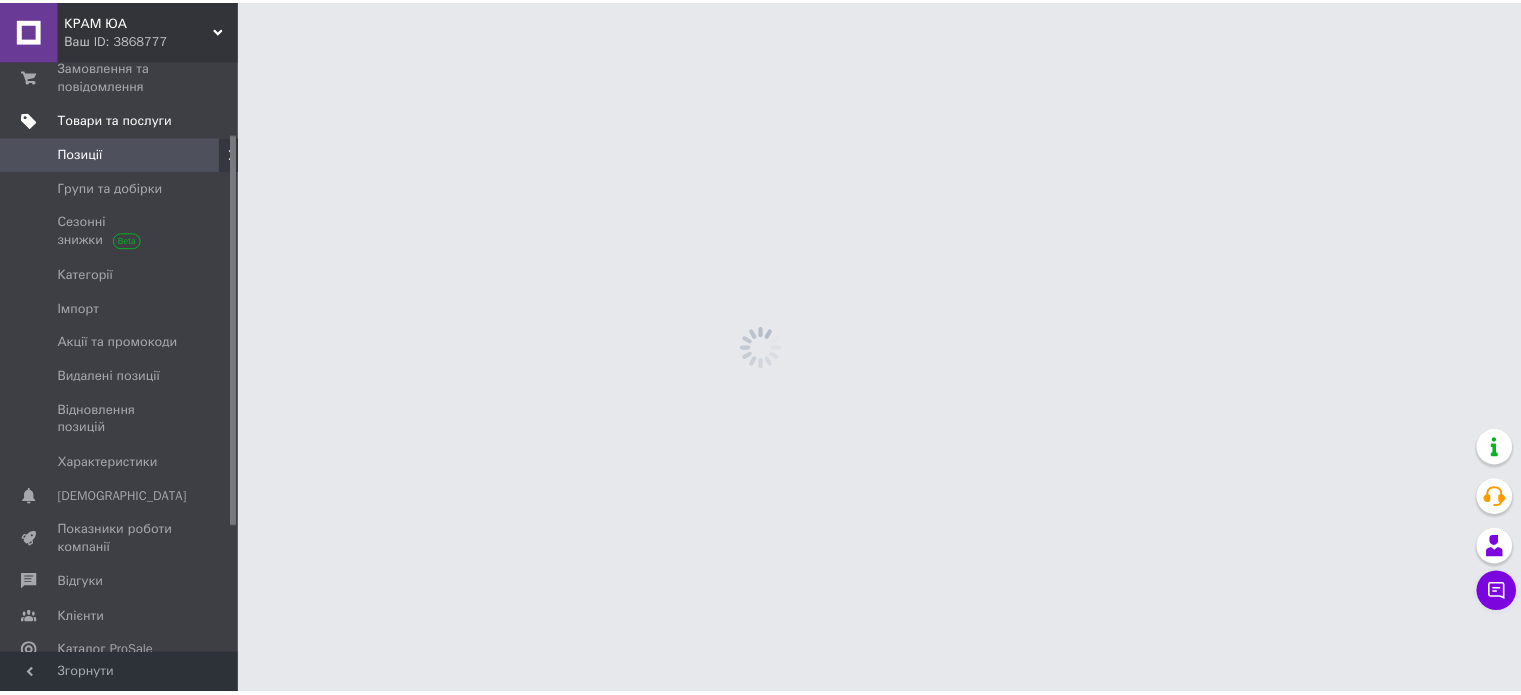 scroll, scrollTop: 109, scrollLeft: 0, axis: vertical 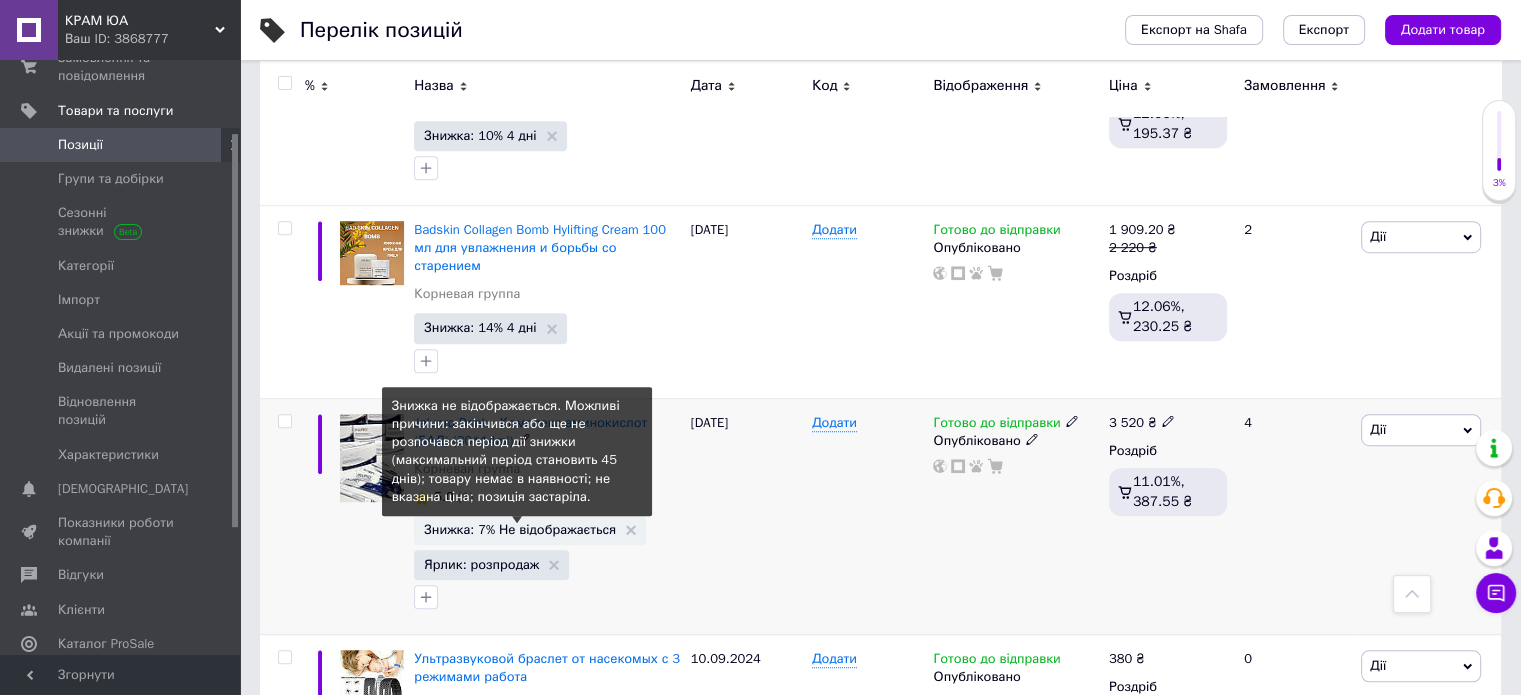 click on "Знижка: 7% Не відображається" at bounding box center [520, 529] 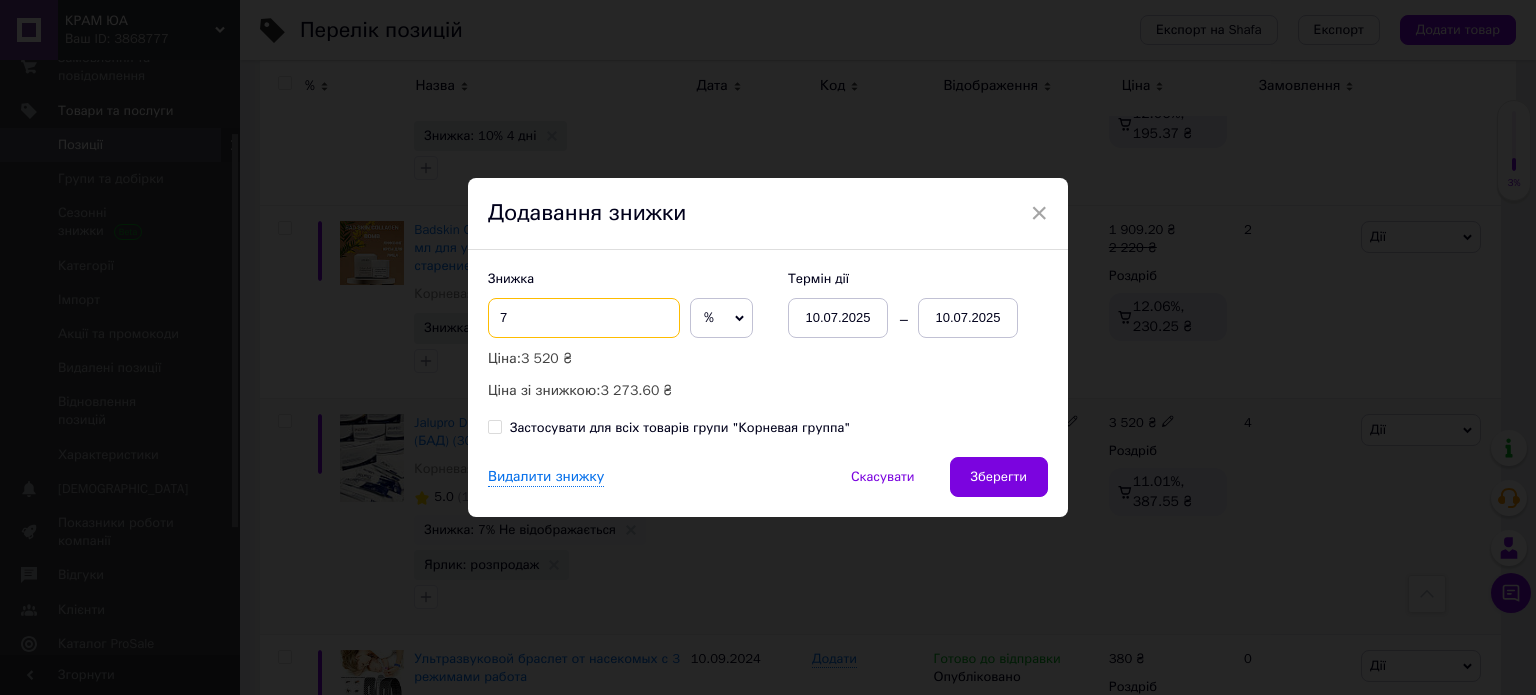 click on "7" at bounding box center [584, 318] 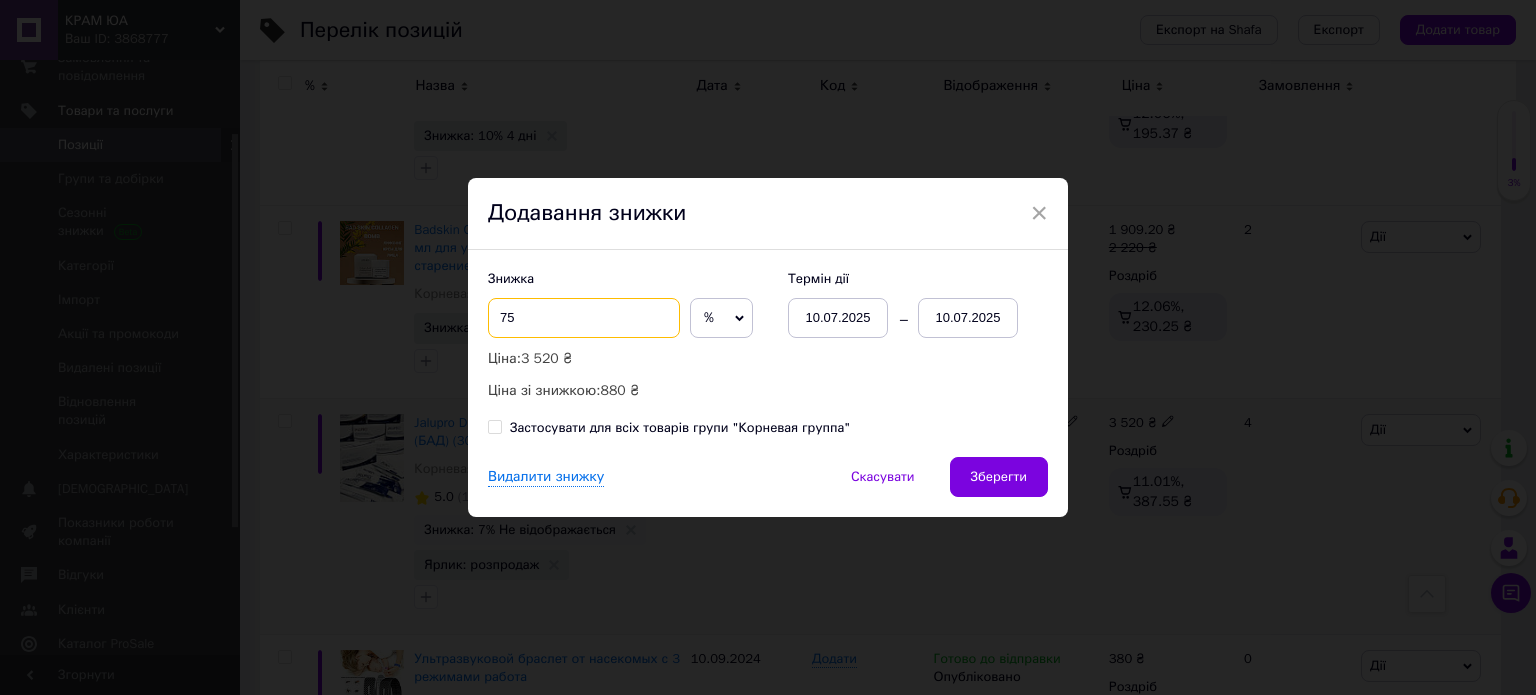type on "7" 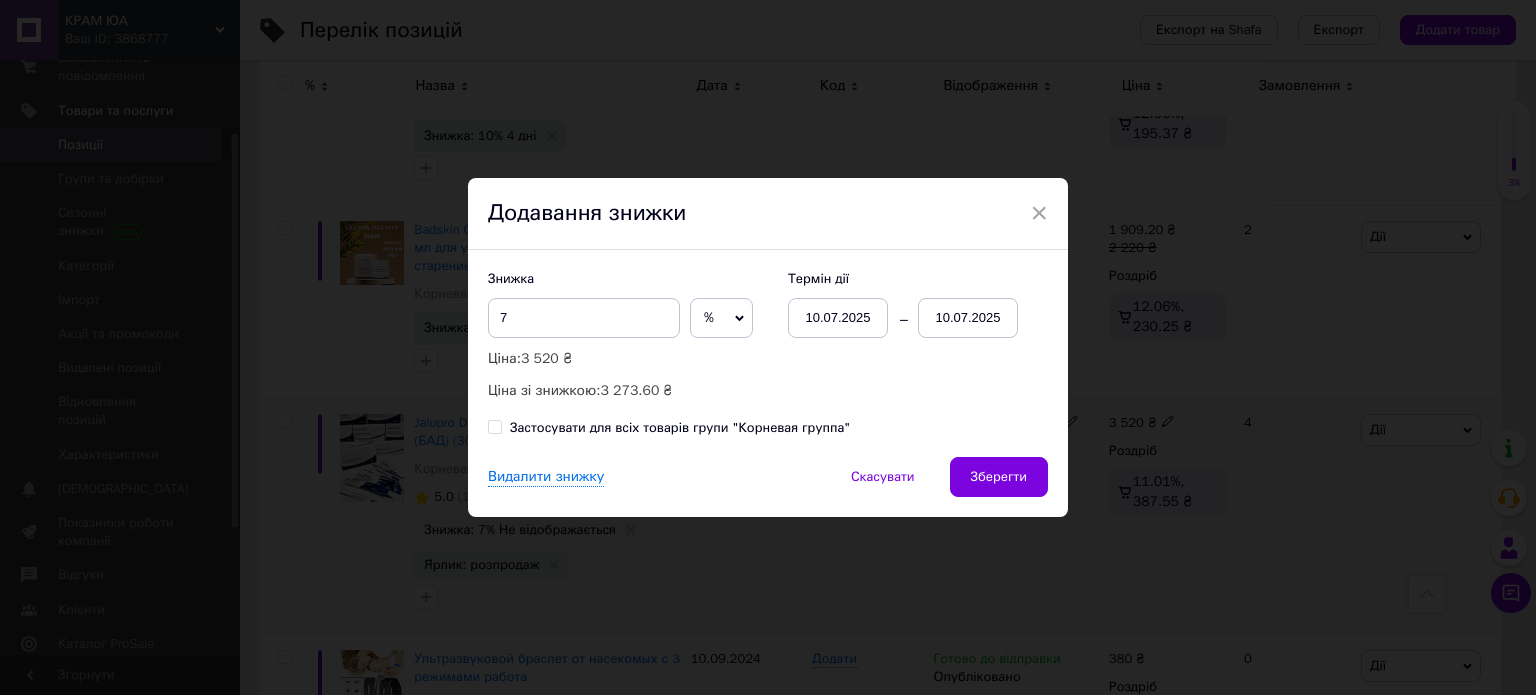 click on "10.07.2025" at bounding box center (968, 318) 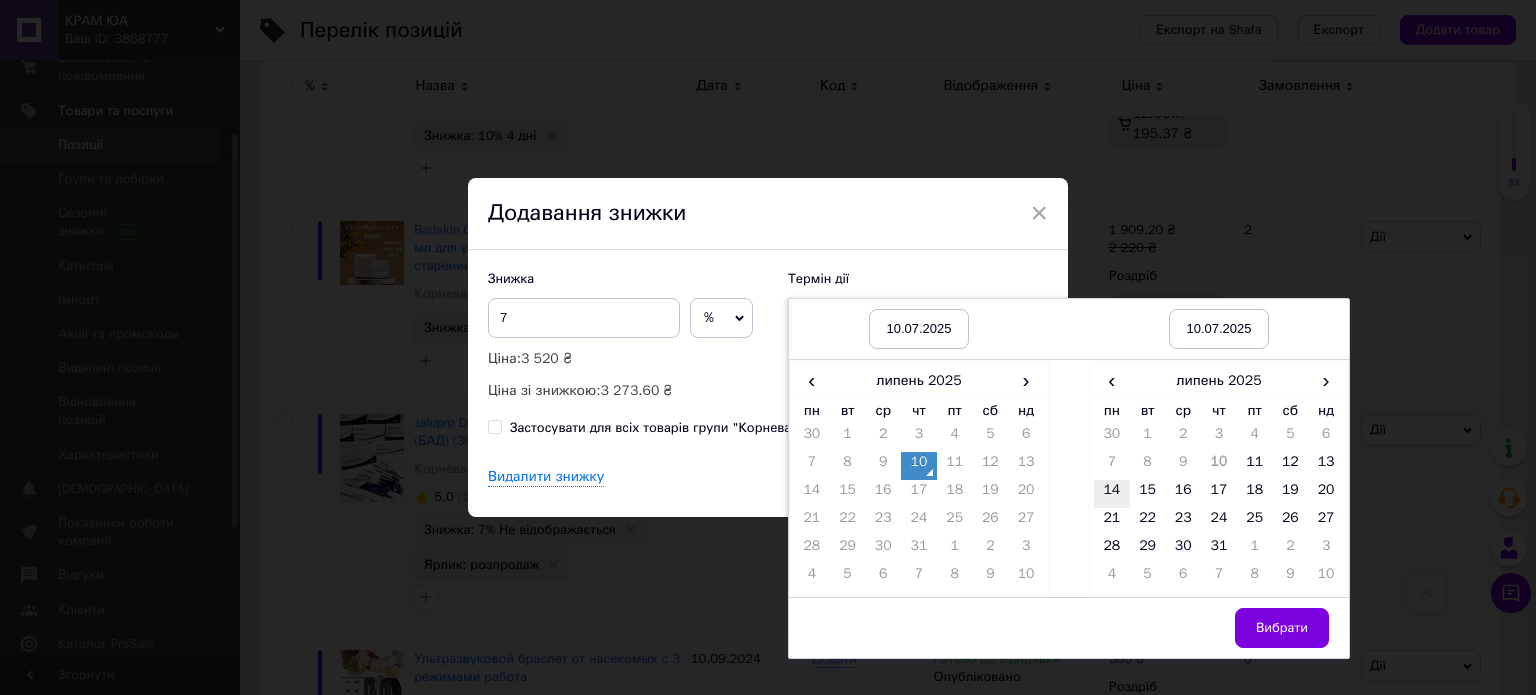click on "14" at bounding box center (1112, 494) 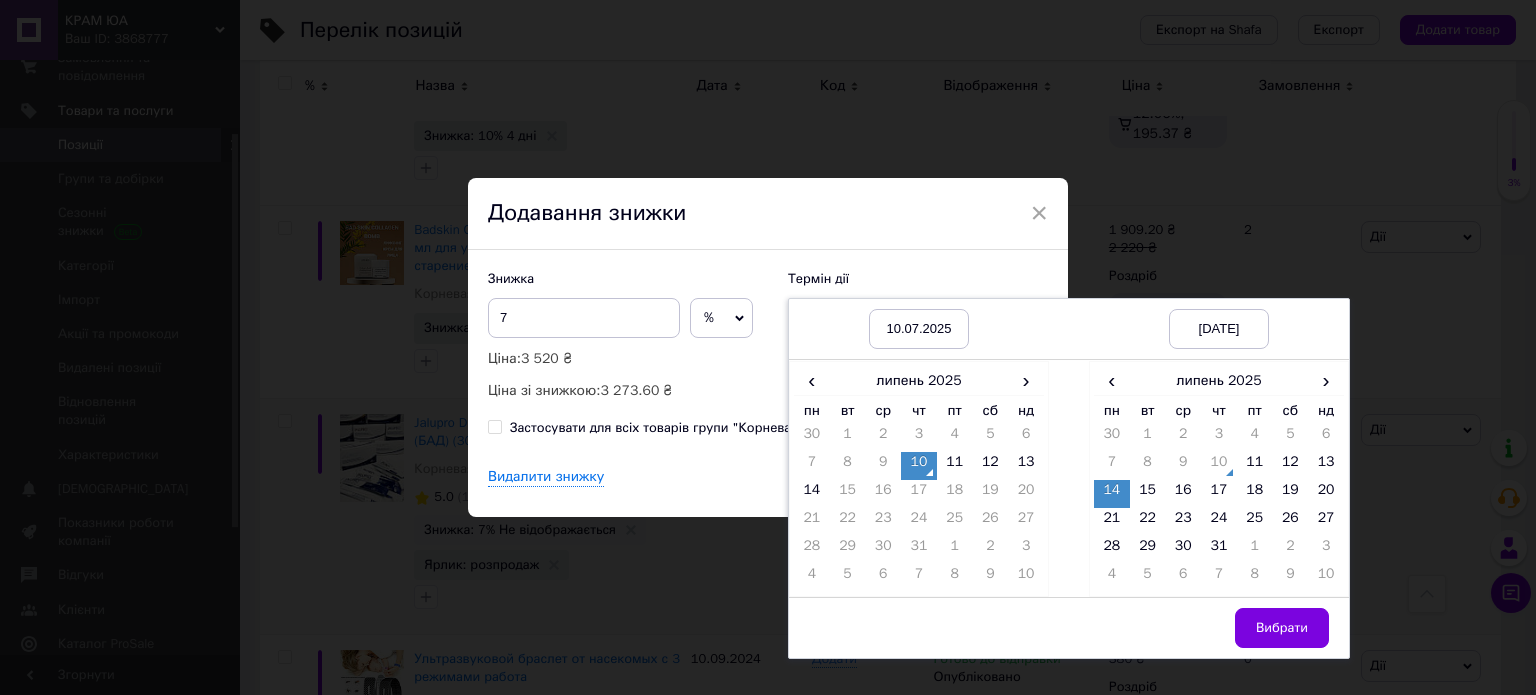 click on "Вибрати" at bounding box center (1282, 628) 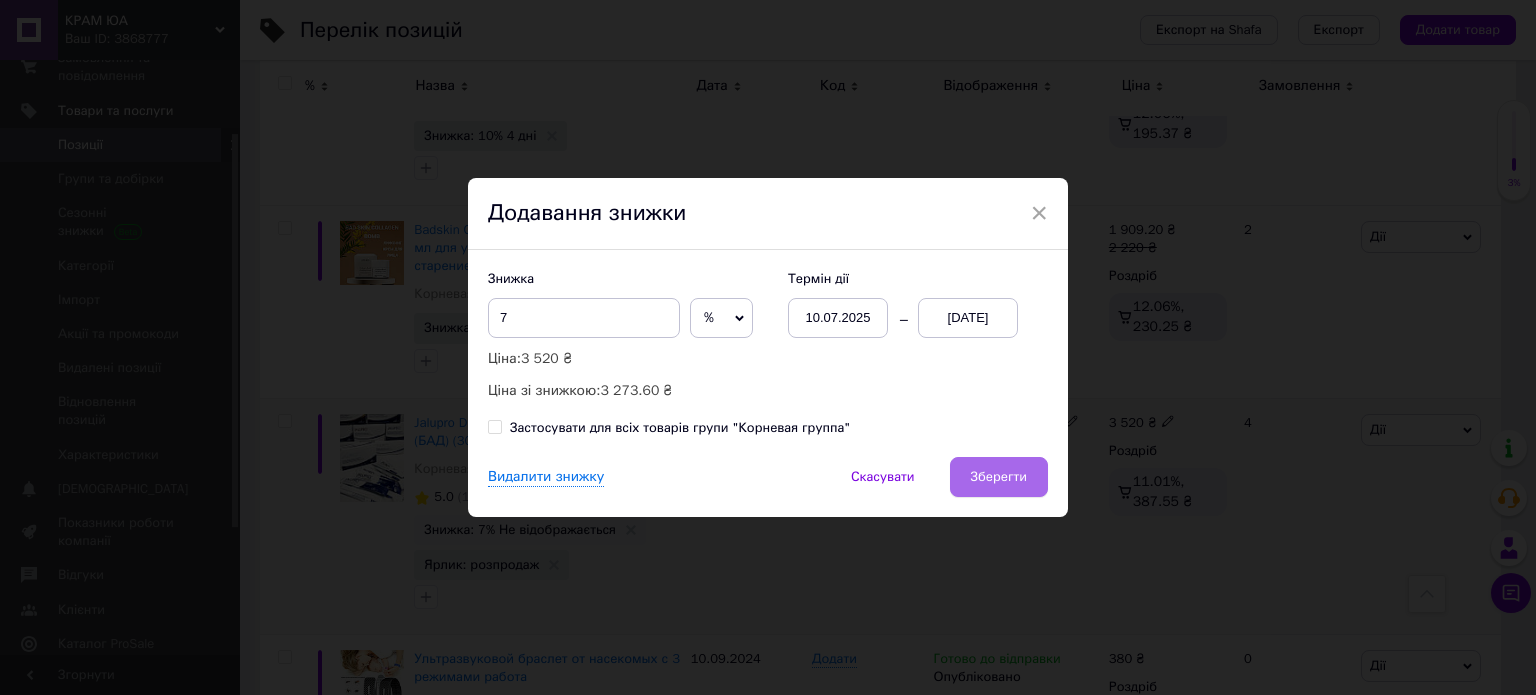 click on "Зберегти" at bounding box center (999, 477) 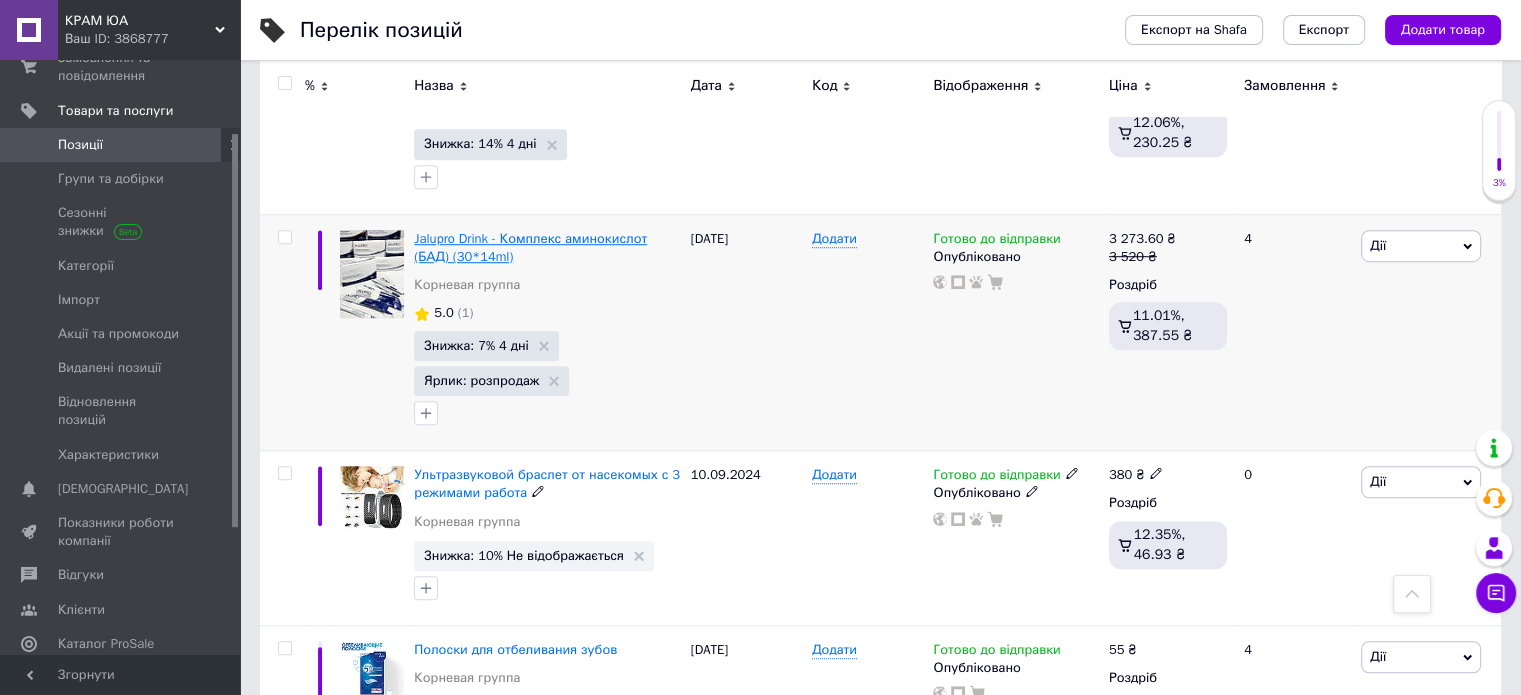 scroll, scrollTop: 1300, scrollLeft: 0, axis: vertical 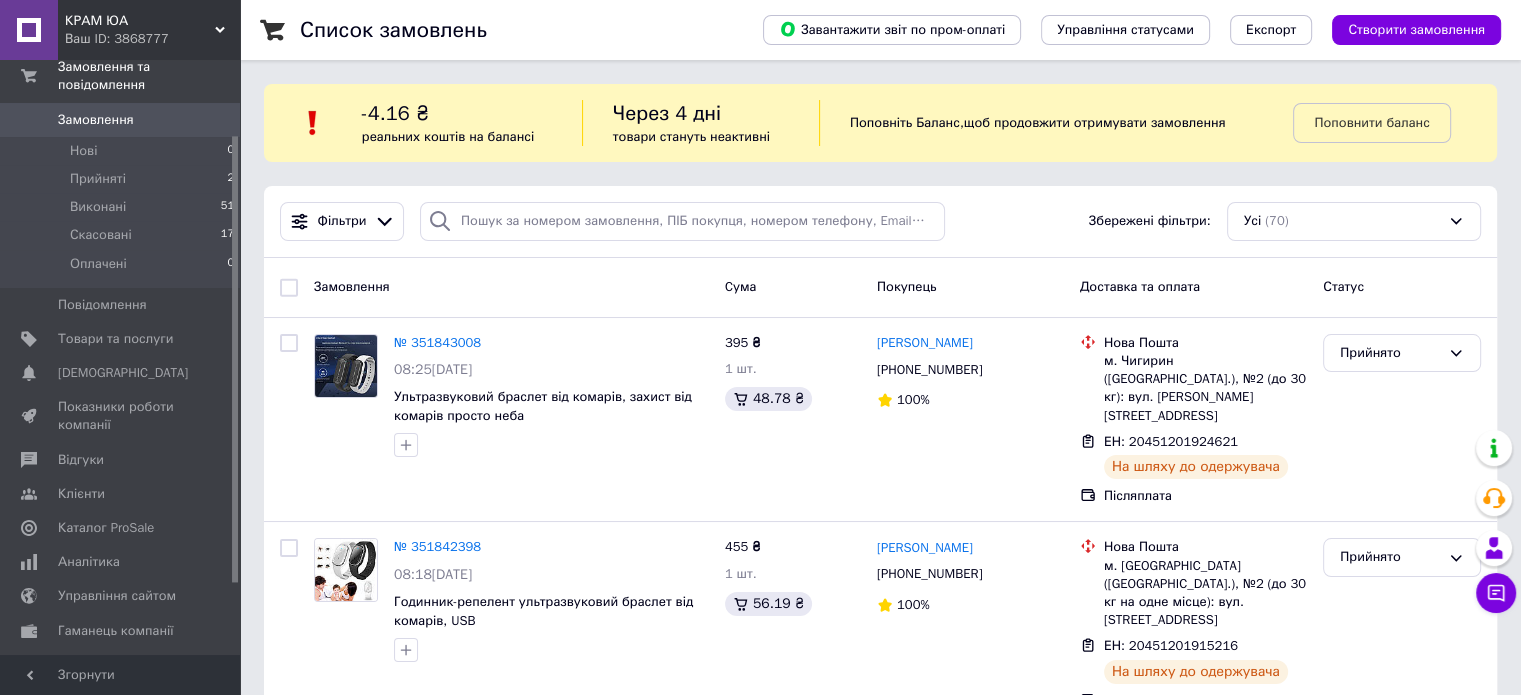 click on "КРАМ ЮА" at bounding box center [140, 21] 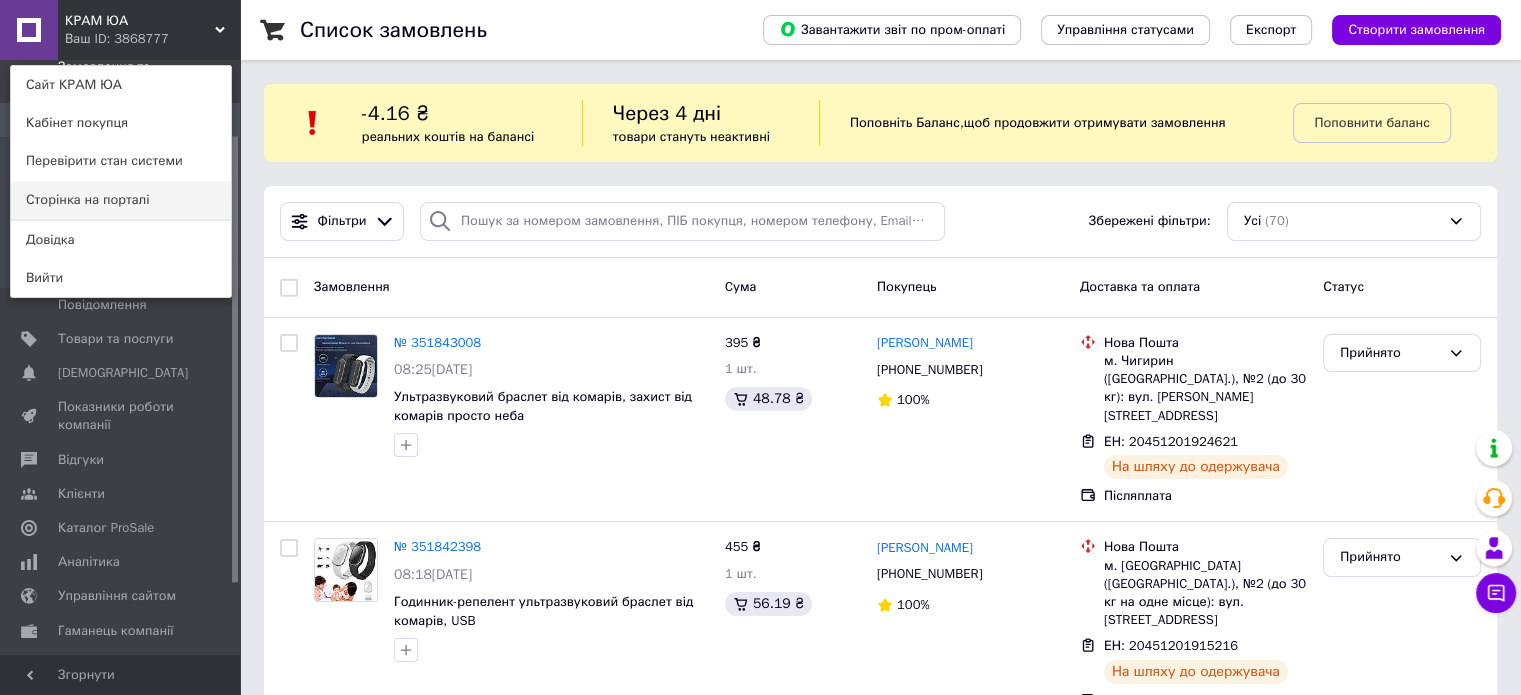 click on "Сторінка на порталі" at bounding box center [121, 200] 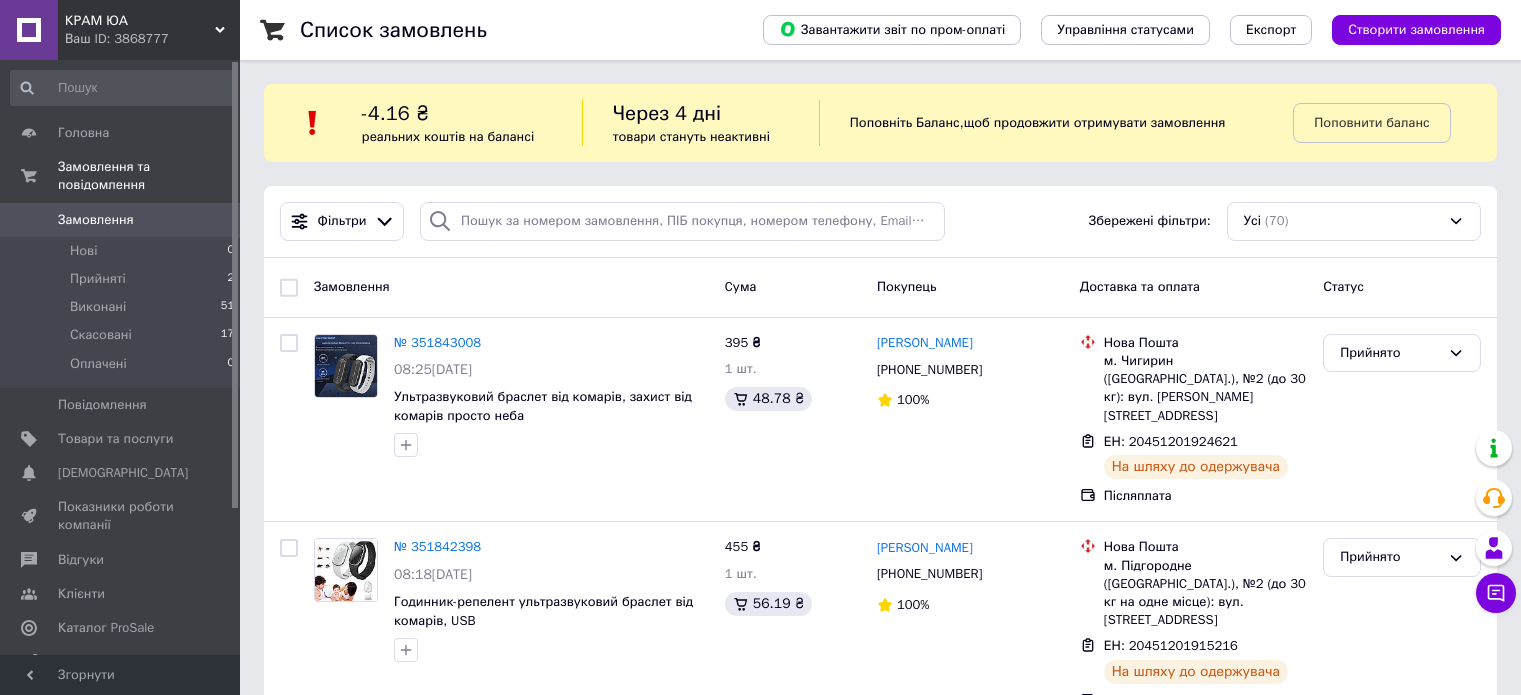 scroll, scrollTop: 0, scrollLeft: 0, axis: both 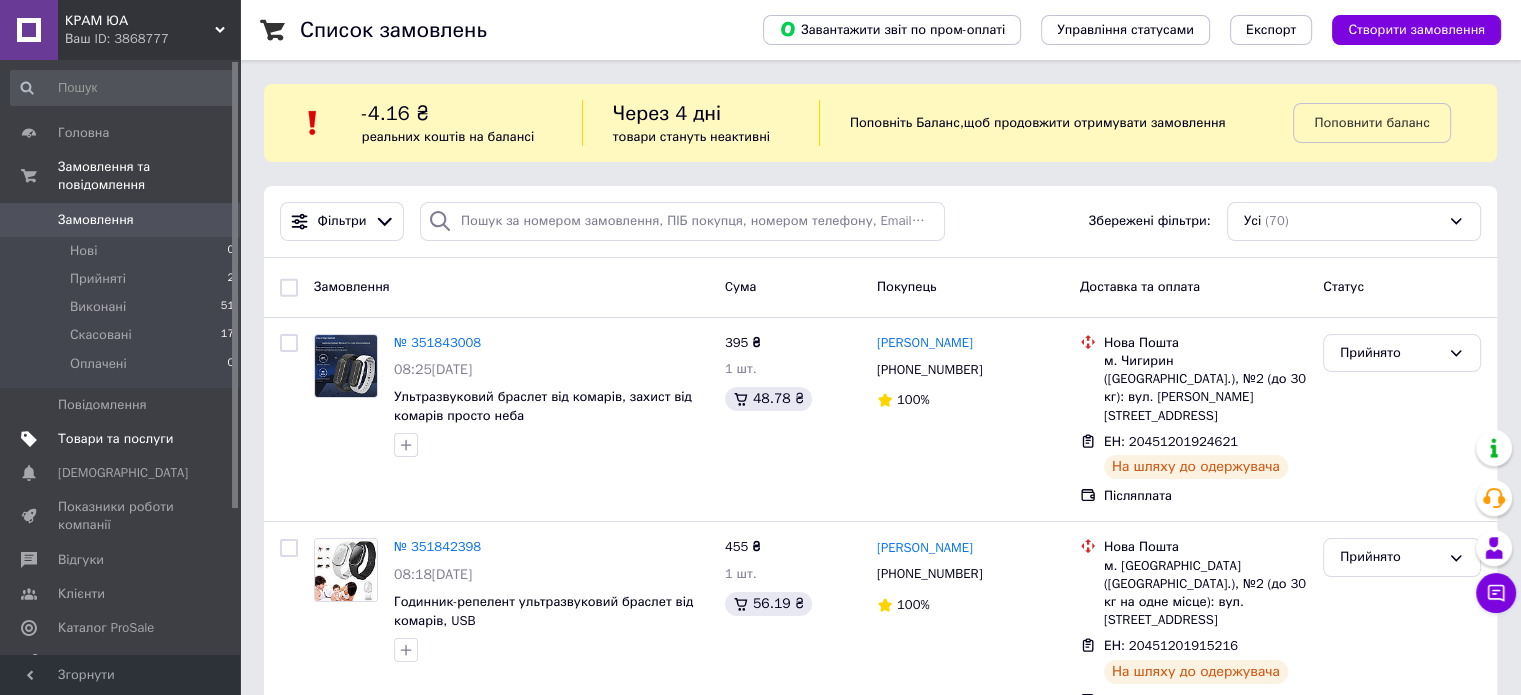 click on "Товари та послуги" at bounding box center [115, 439] 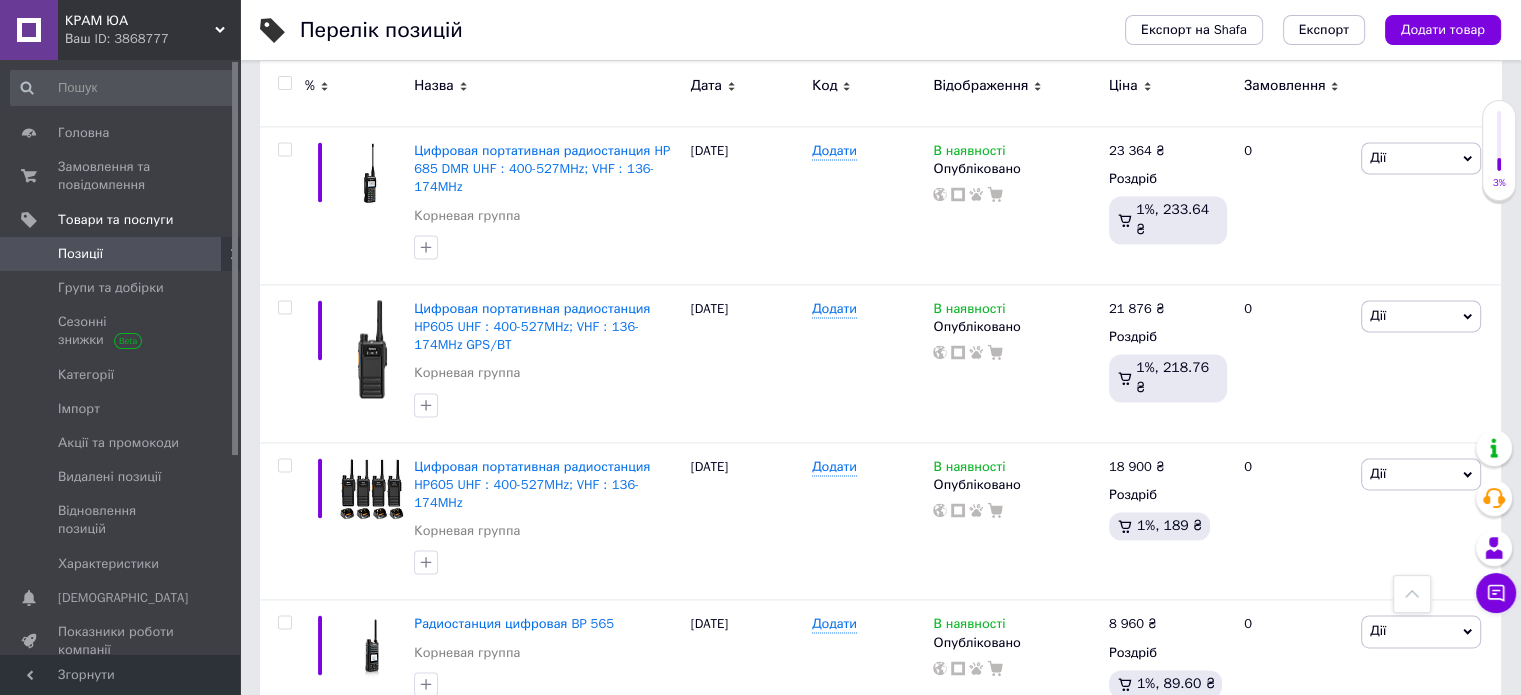 scroll, scrollTop: 3121, scrollLeft: 0, axis: vertical 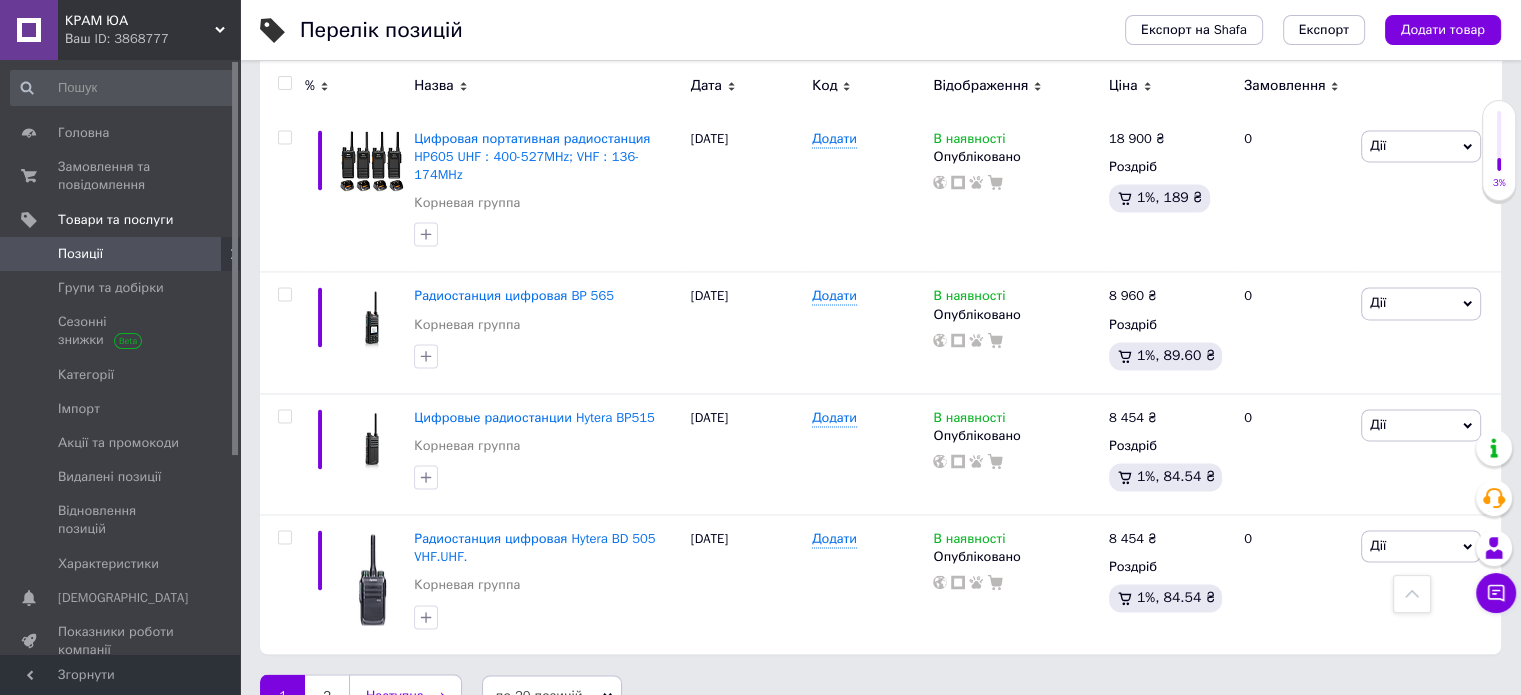 click on "Наступна" at bounding box center (405, 695) 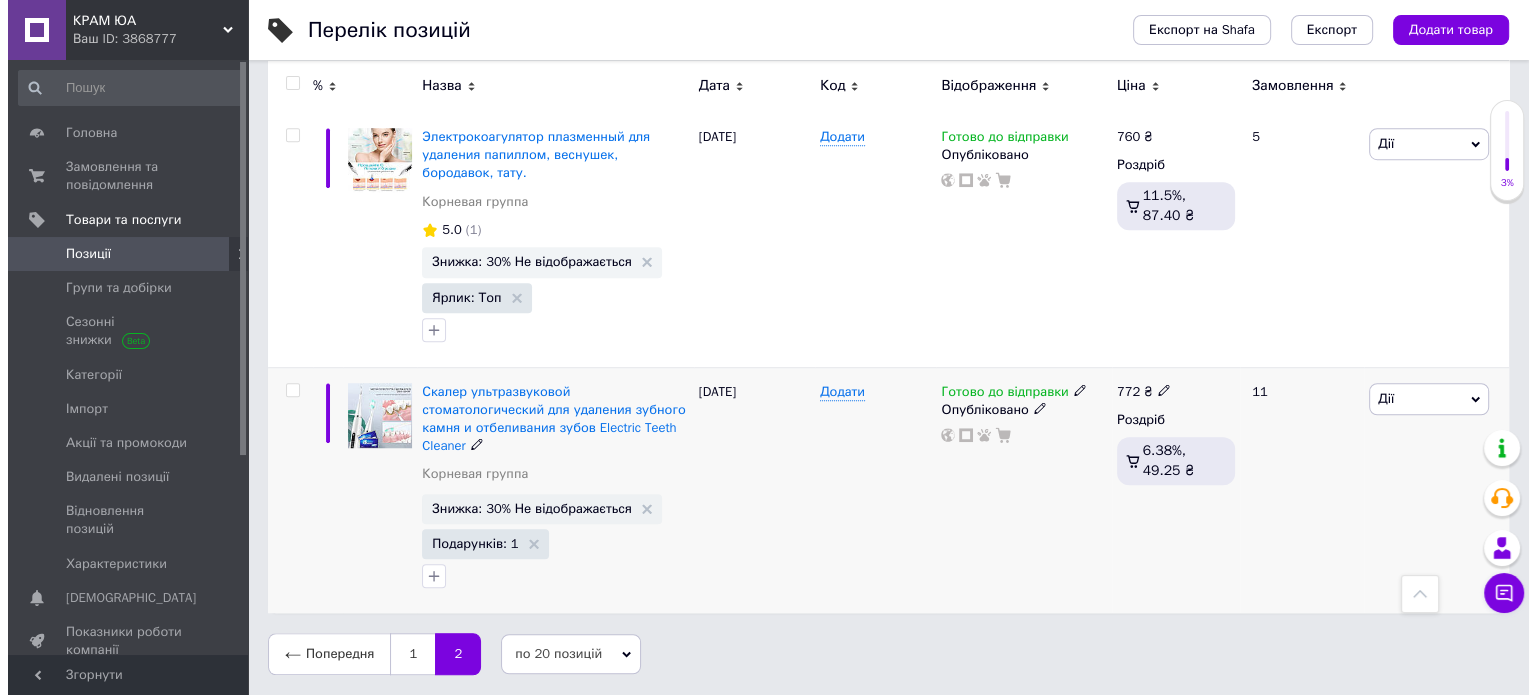 scroll, scrollTop: 1423, scrollLeft: 0, axis: vertical 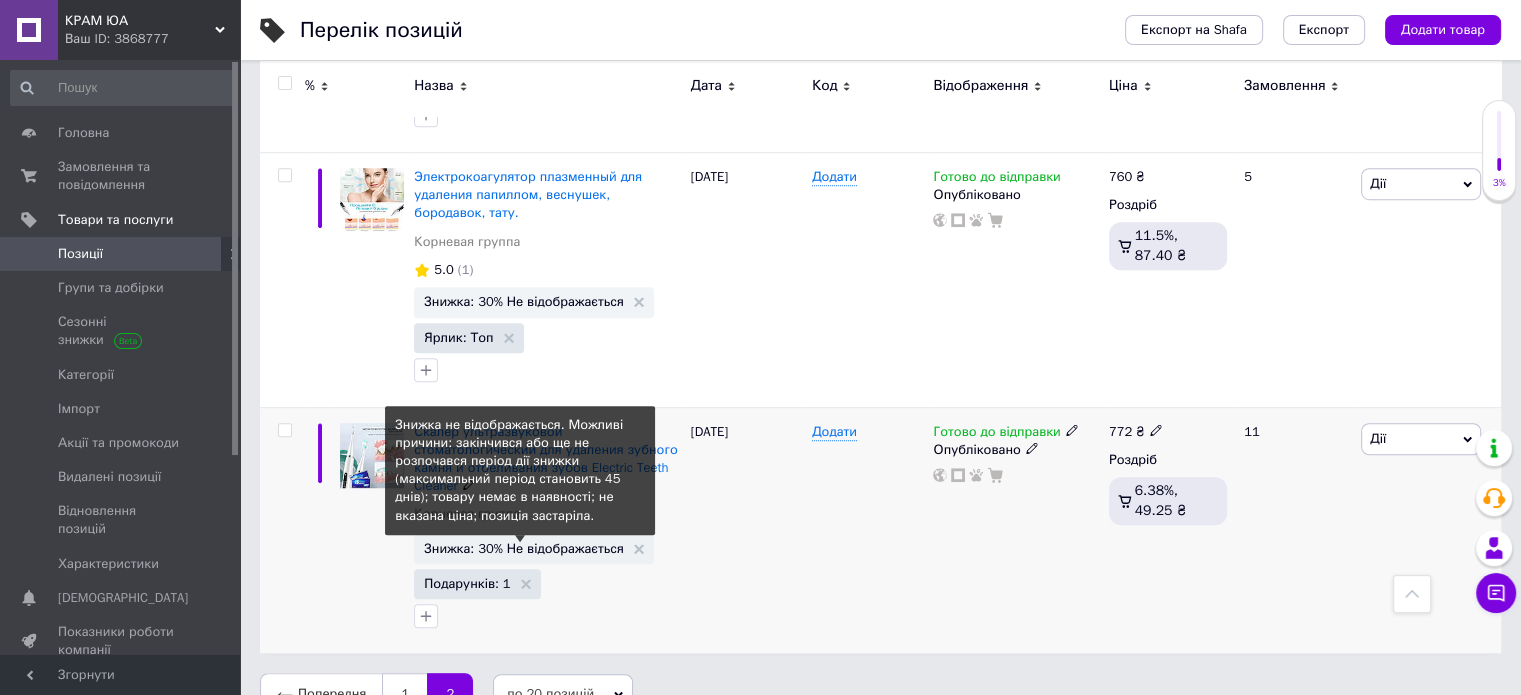 click on "Знижка: 30% Не відображається" at bounding box center (524, 548) 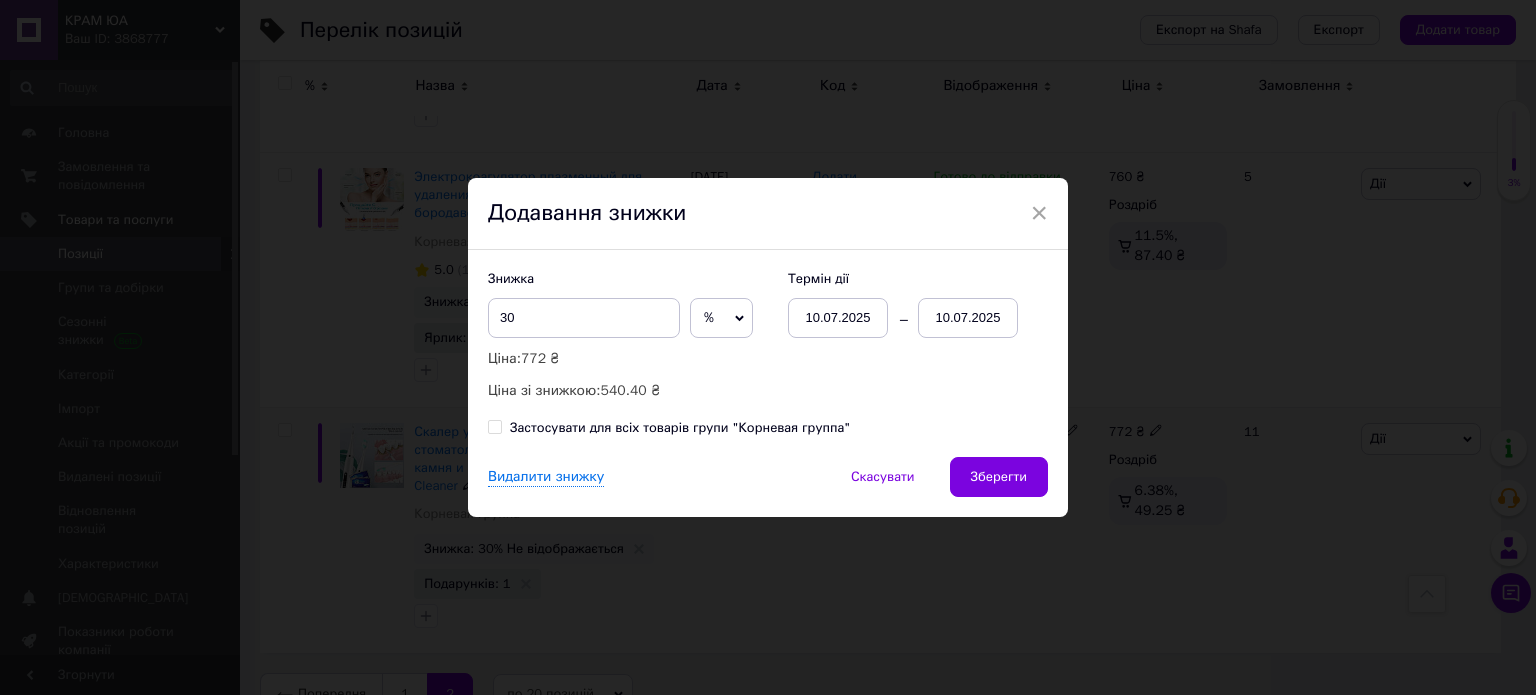 click on "10.07.2025" at bounding box center [968, 318] 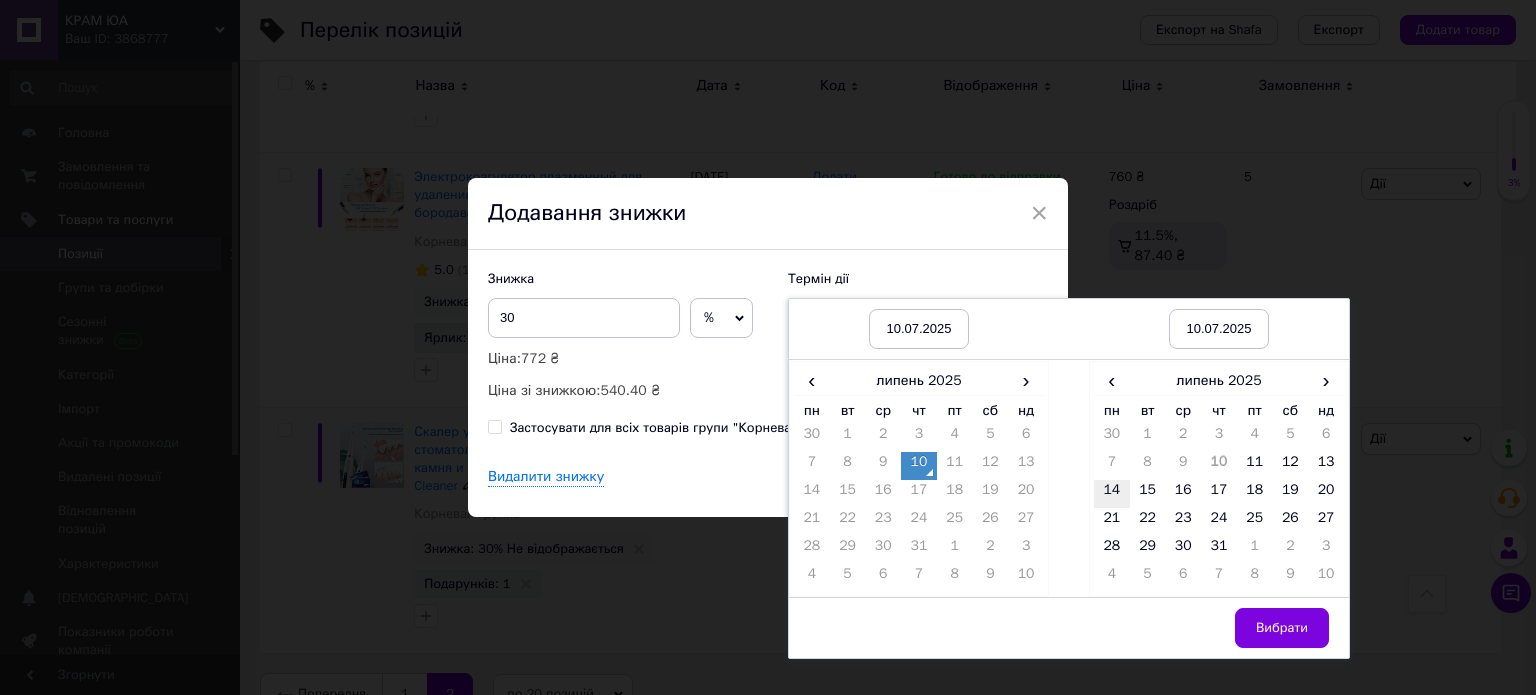 click on "14" at bounding box center [1112, 494] 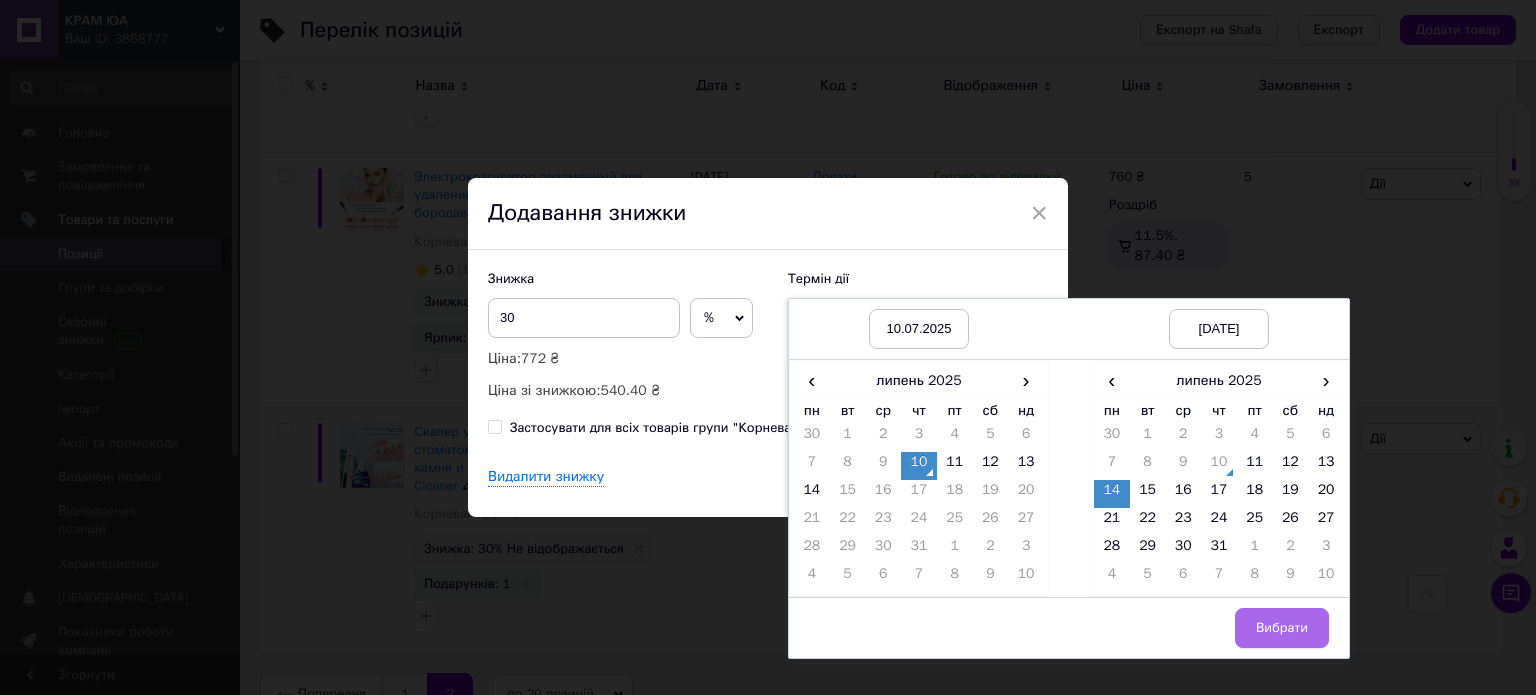 click on "Вибрати" at bounding box center (1282, 628) 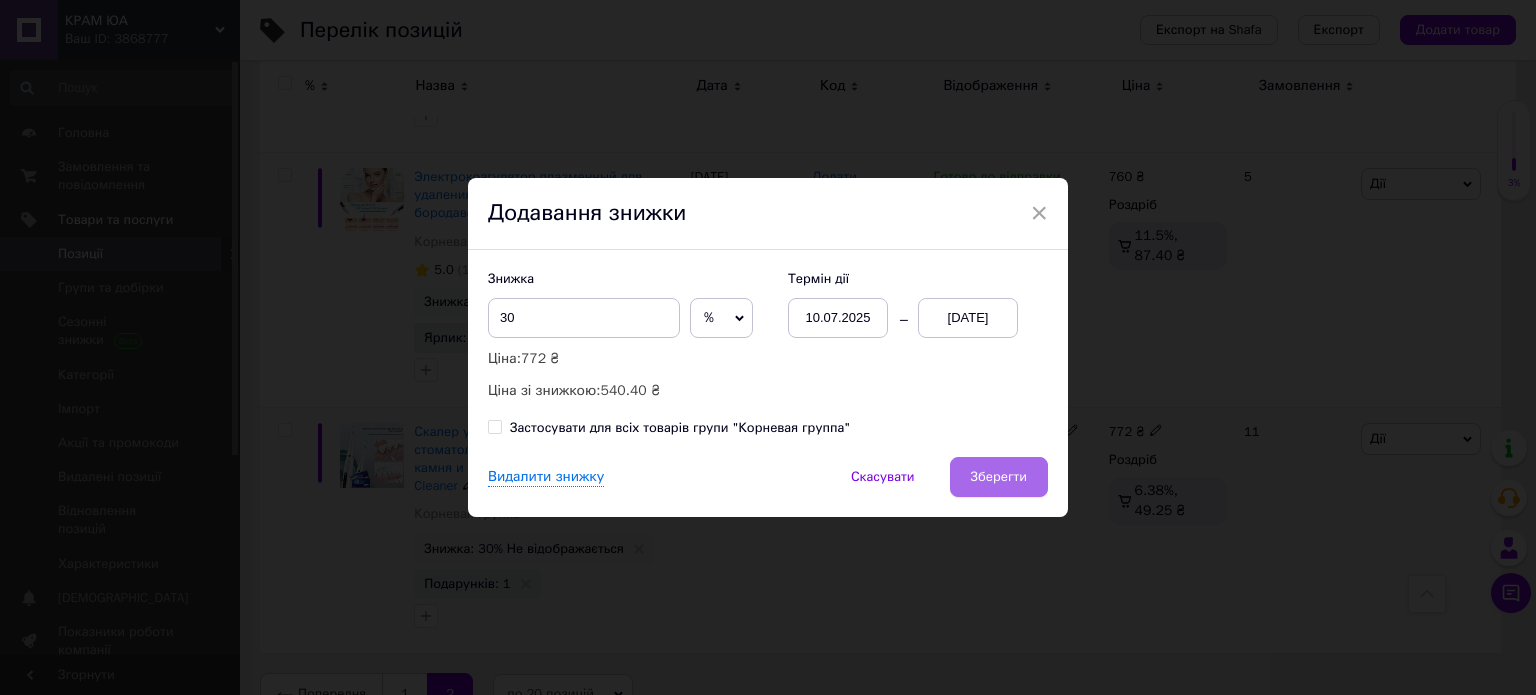 click on "Зберегти" at bounding box center (999, 477) 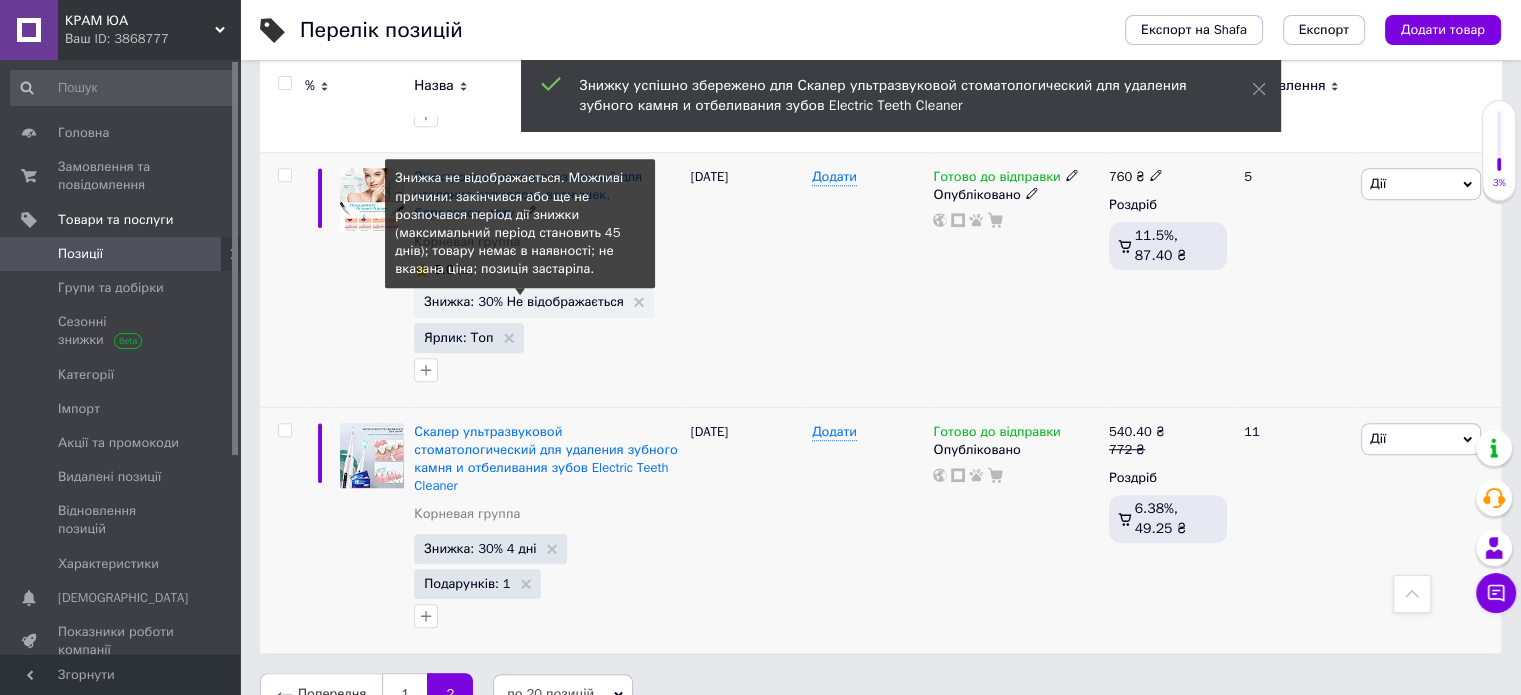 click on "Знижка: 30% Не відображається" at bounding box center (524, 301) 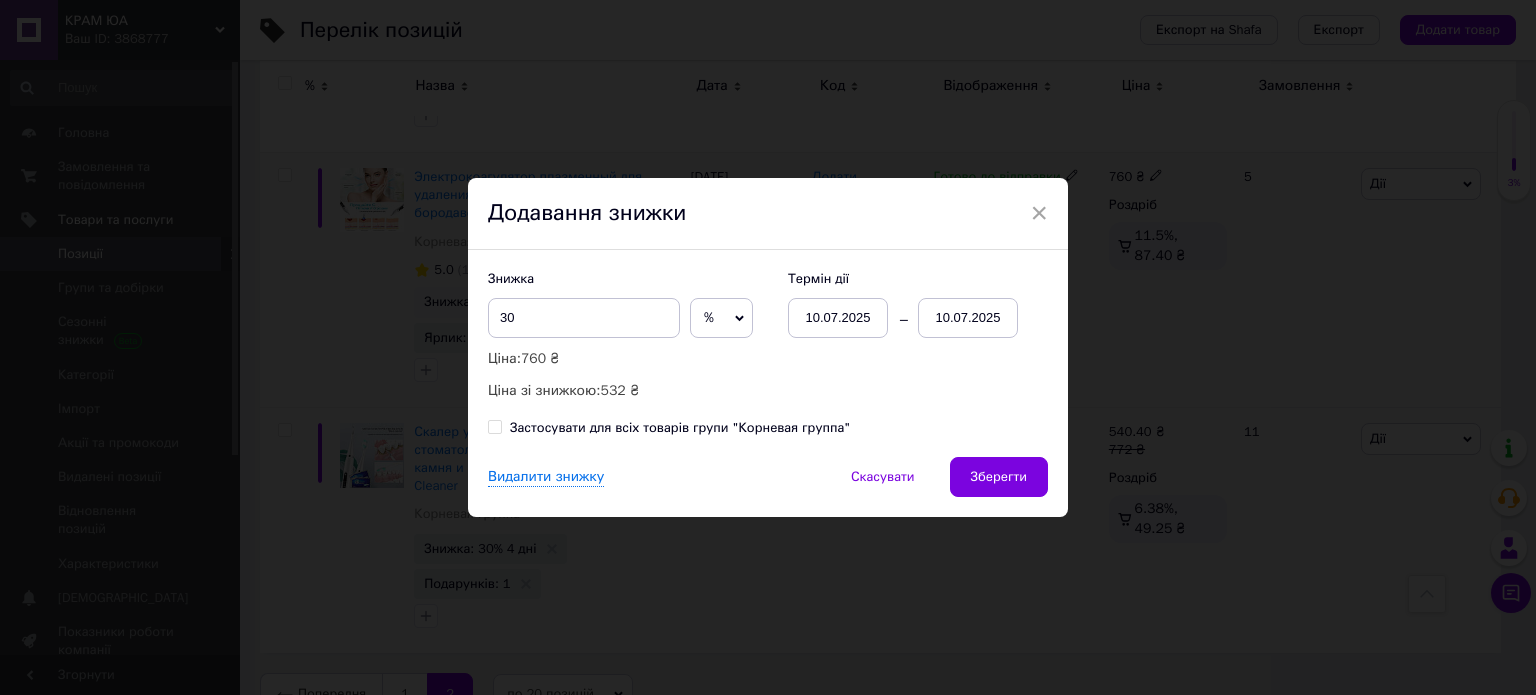 click on "10.07.2025" at bounding box center [968, 318] 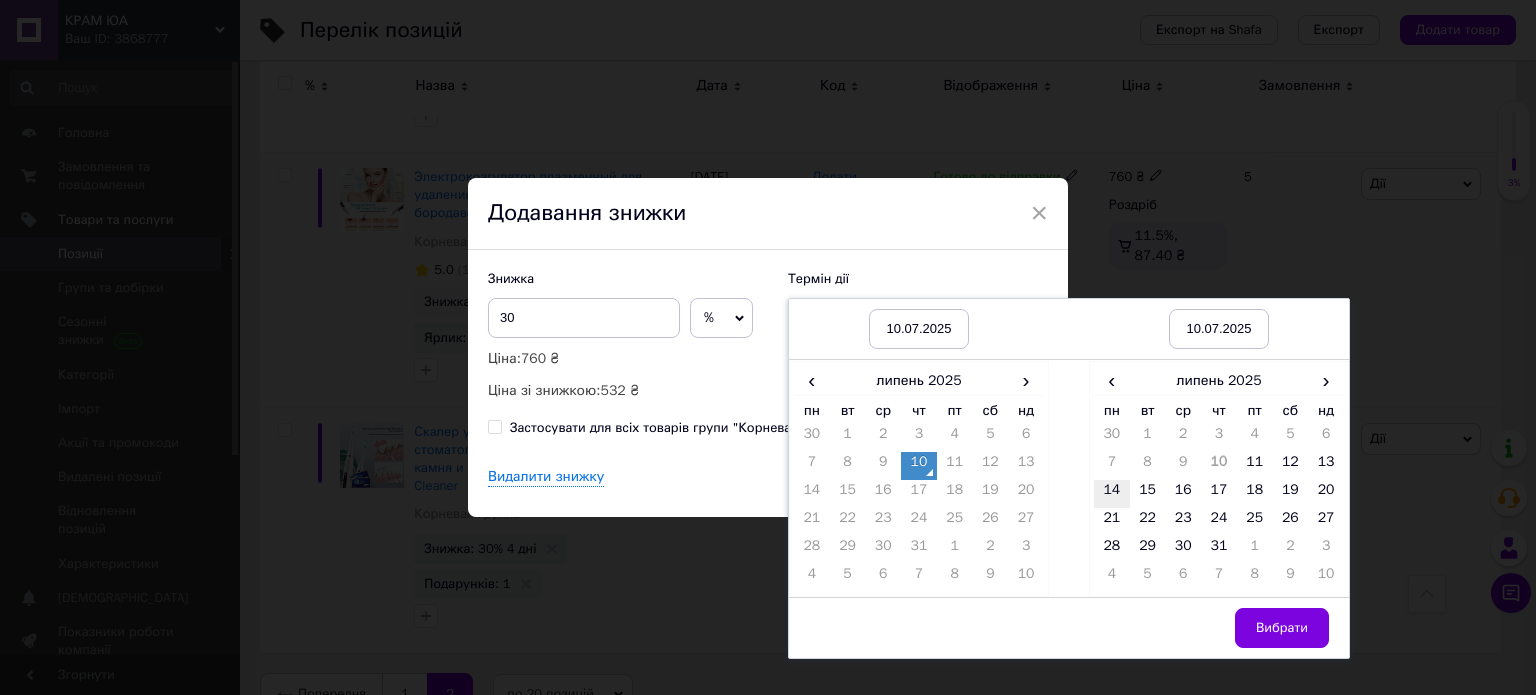 click on "14" at bounding box center (1112, 494) 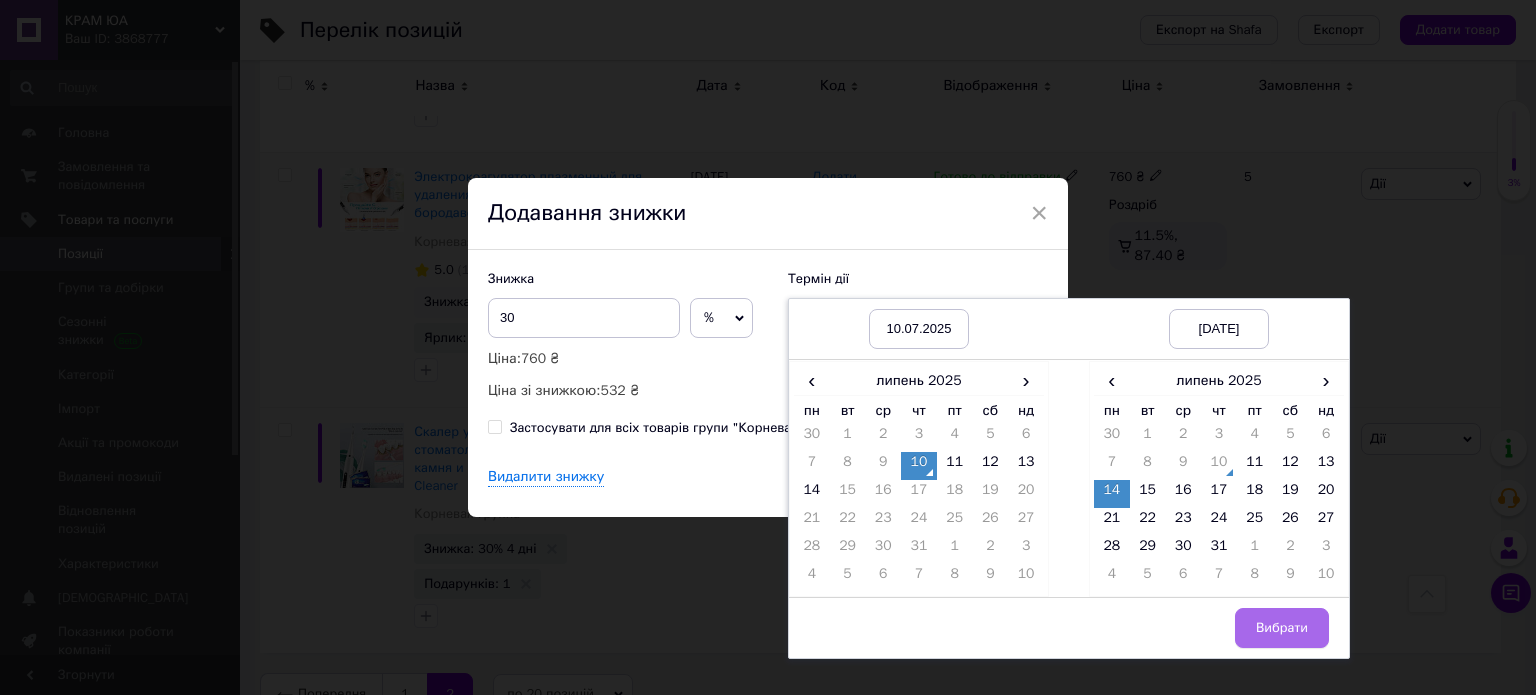 click on "Вибрати" at bounding box center (1282, 628) 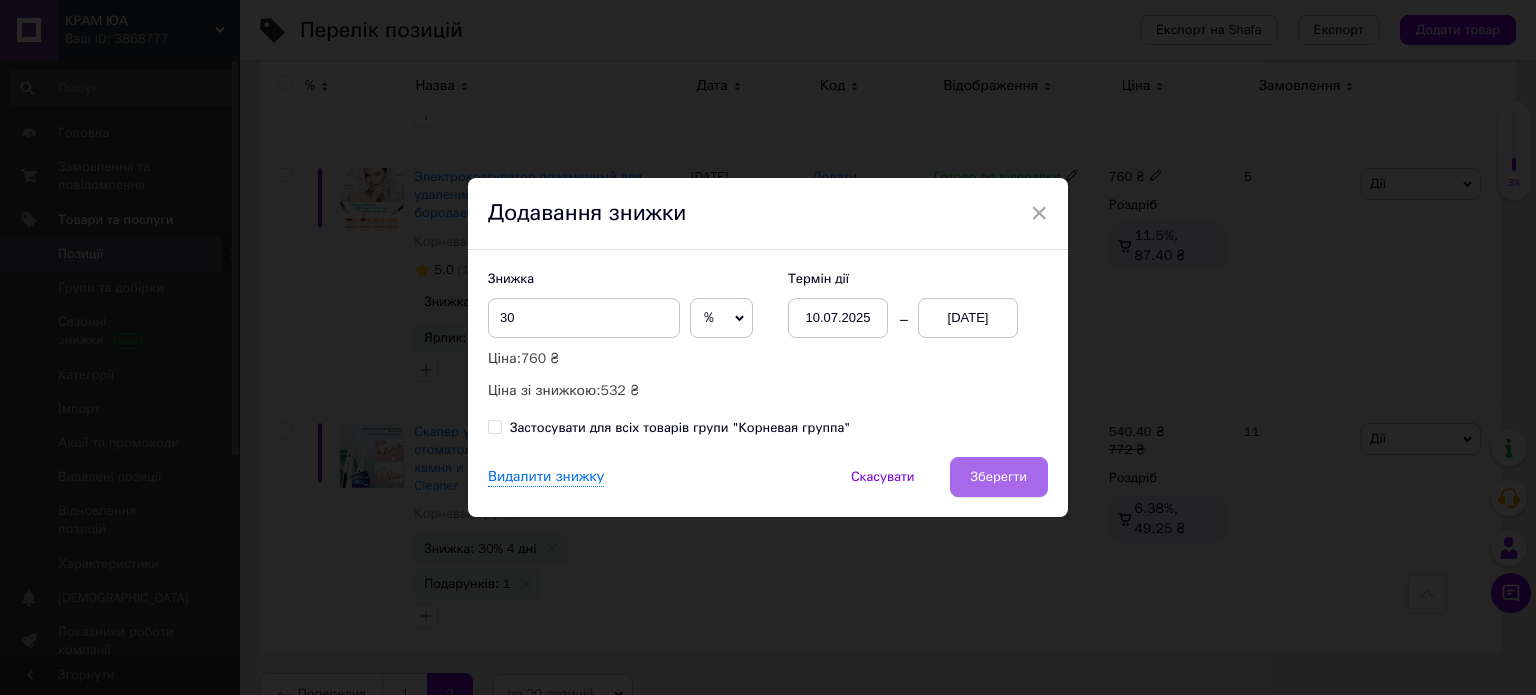 click on "Зберегти" at bounding box center (999, 477) 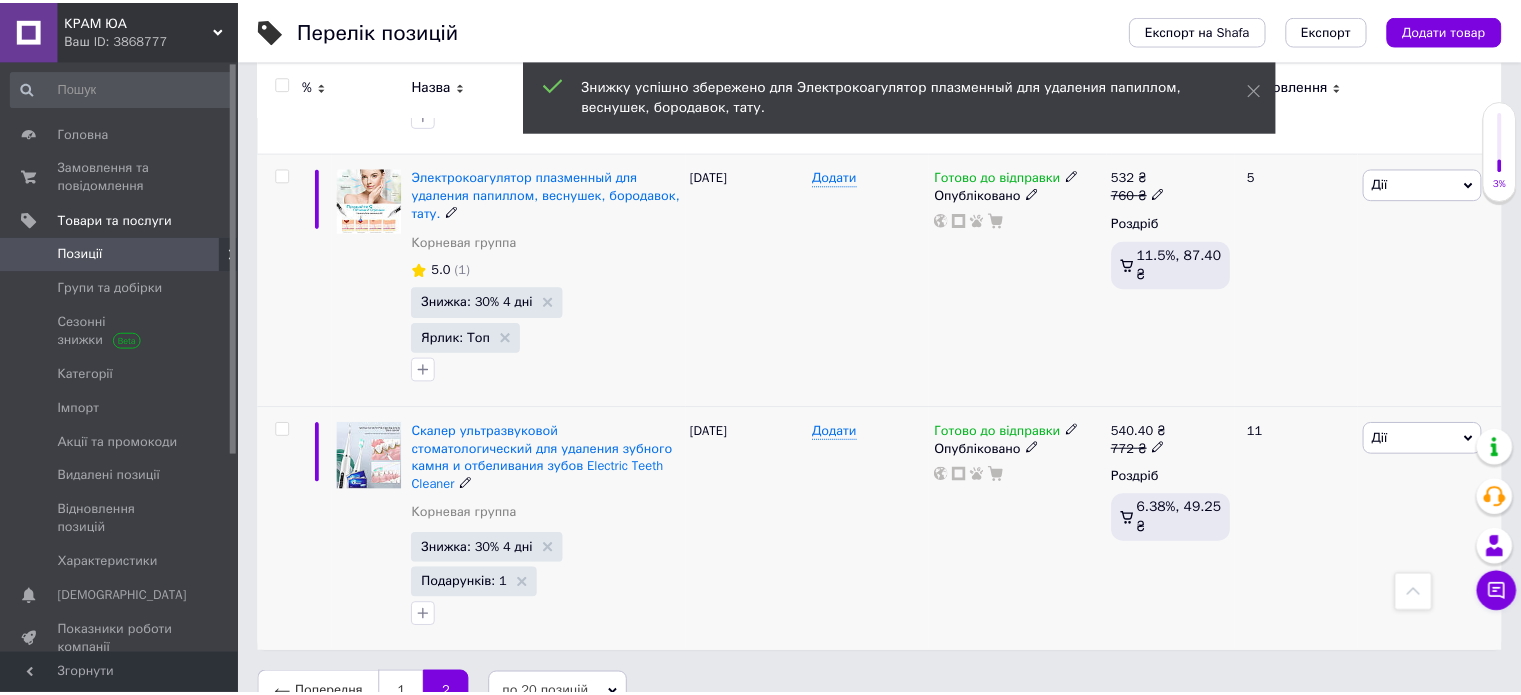 scroll, scrollTop: 1388, scrollLeft: 0, axis: vertical 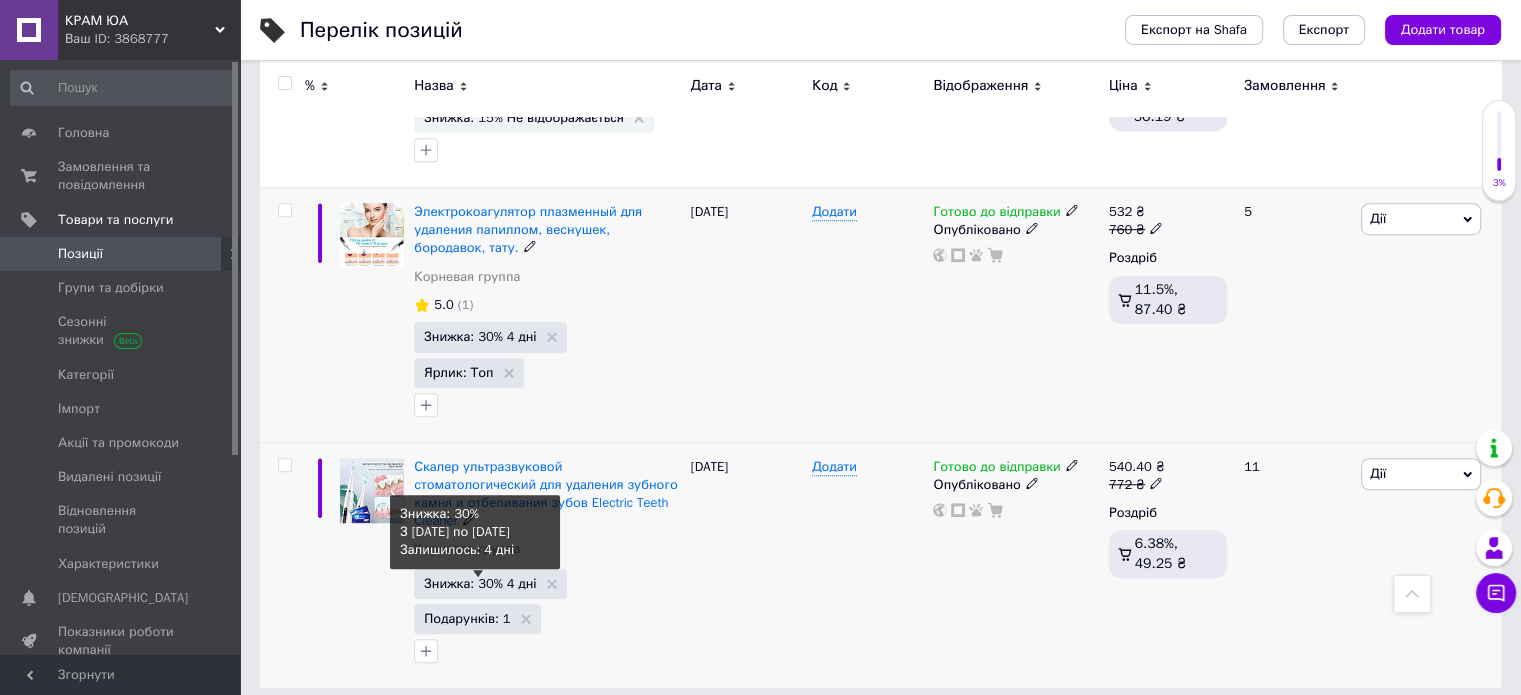 click on "Знижка: 30% 4 дні" at bounding box center [480, 583] 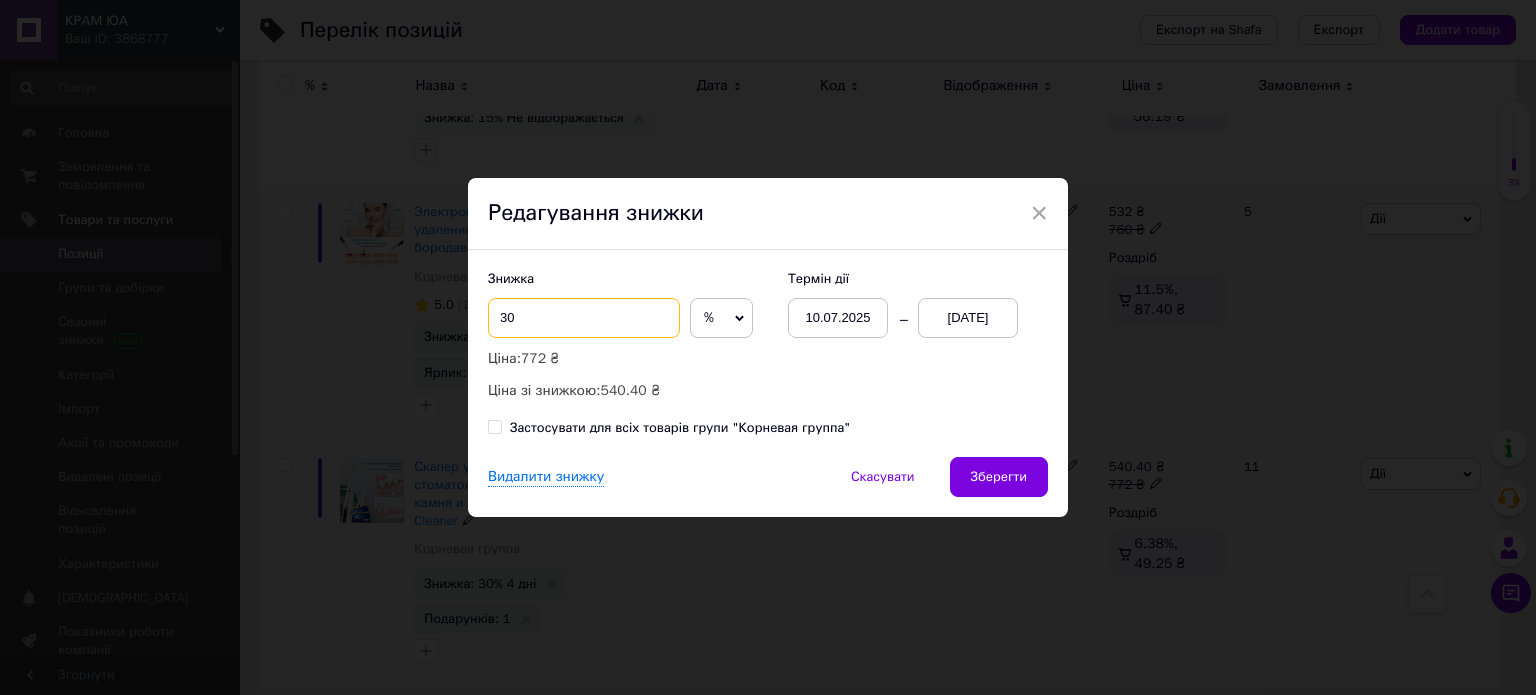 click on "30" at bounding box center [584, 318] 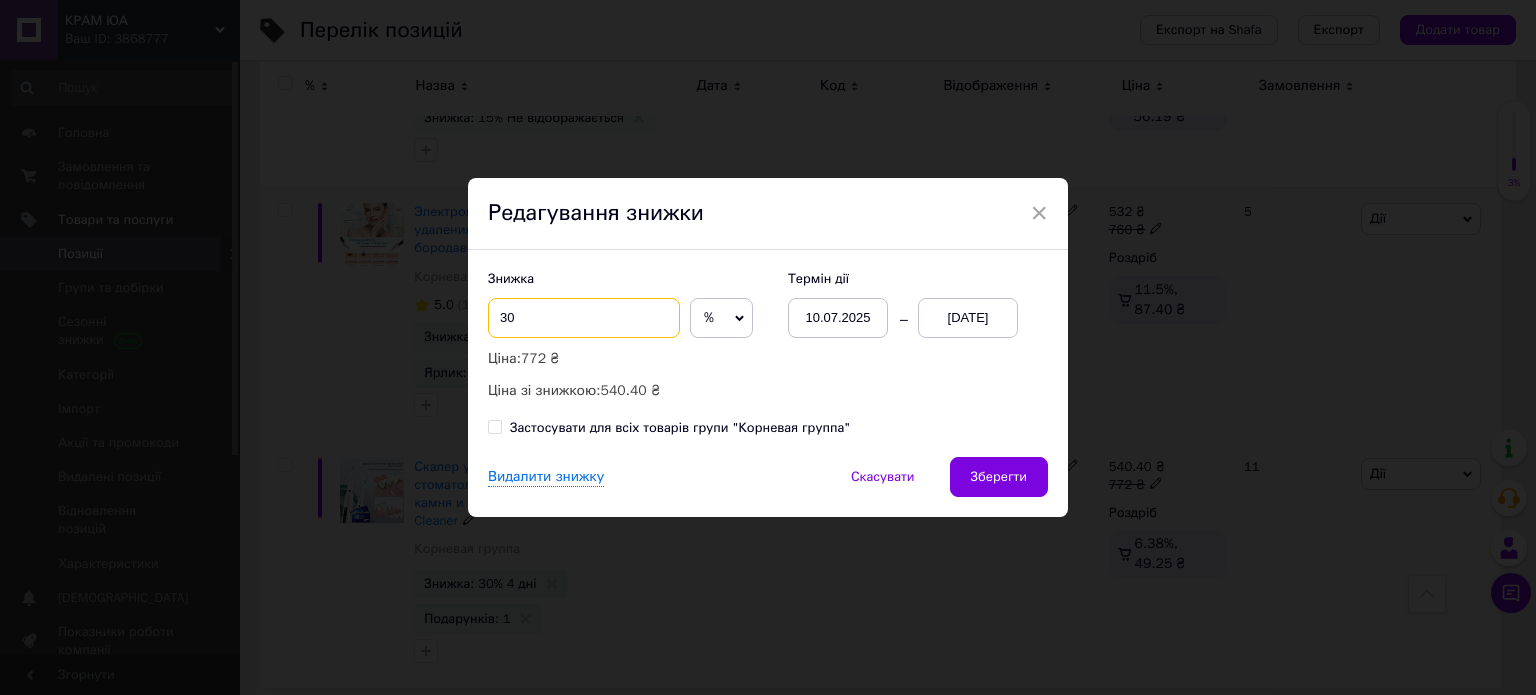 type on "3" 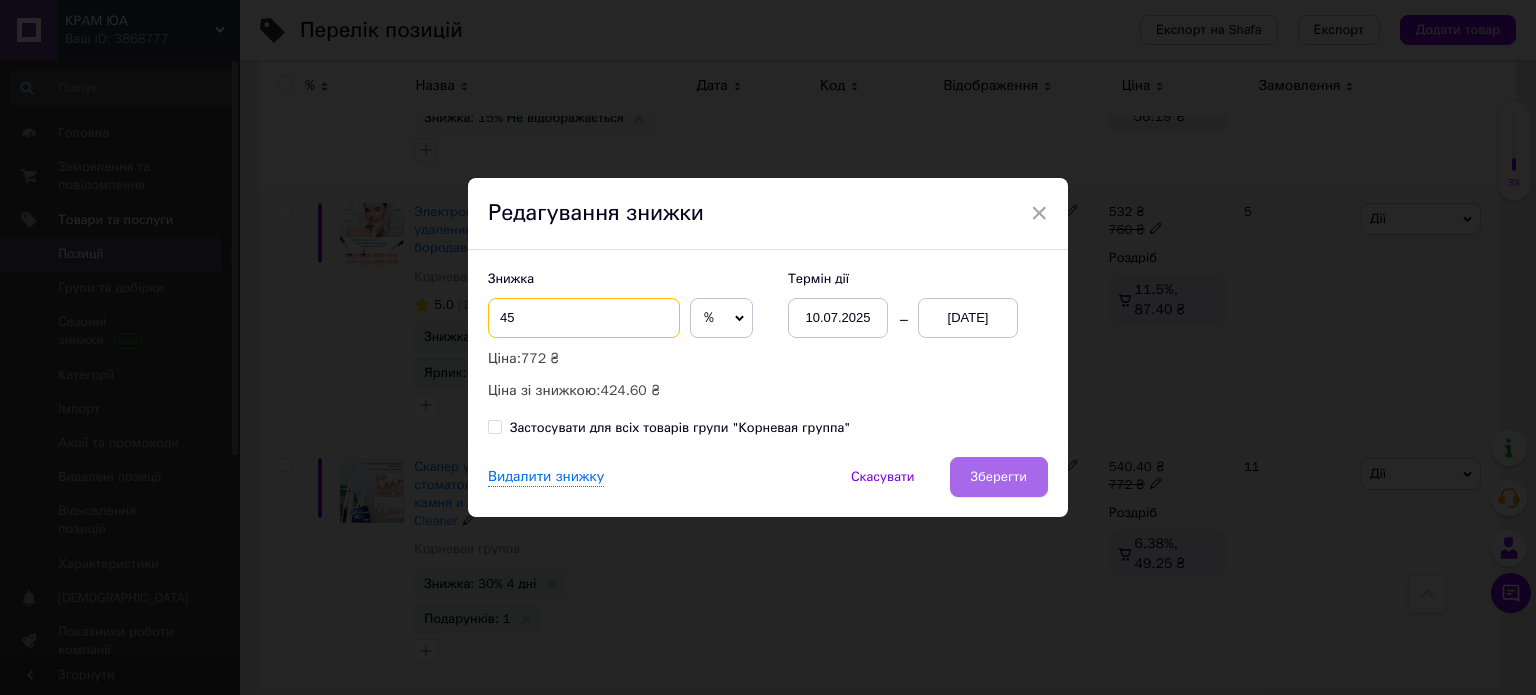 type on "45" 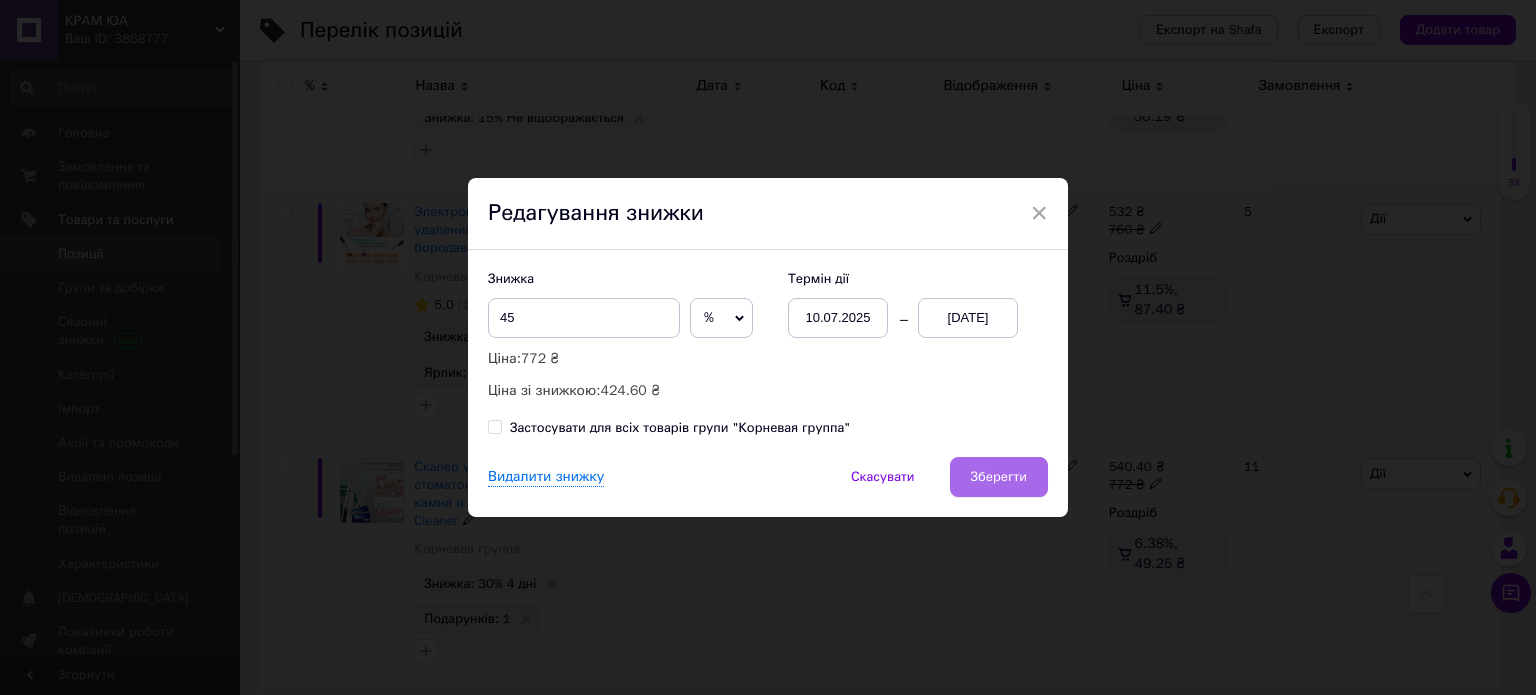 click on "Зберегти" at bounding box center [999, 477] 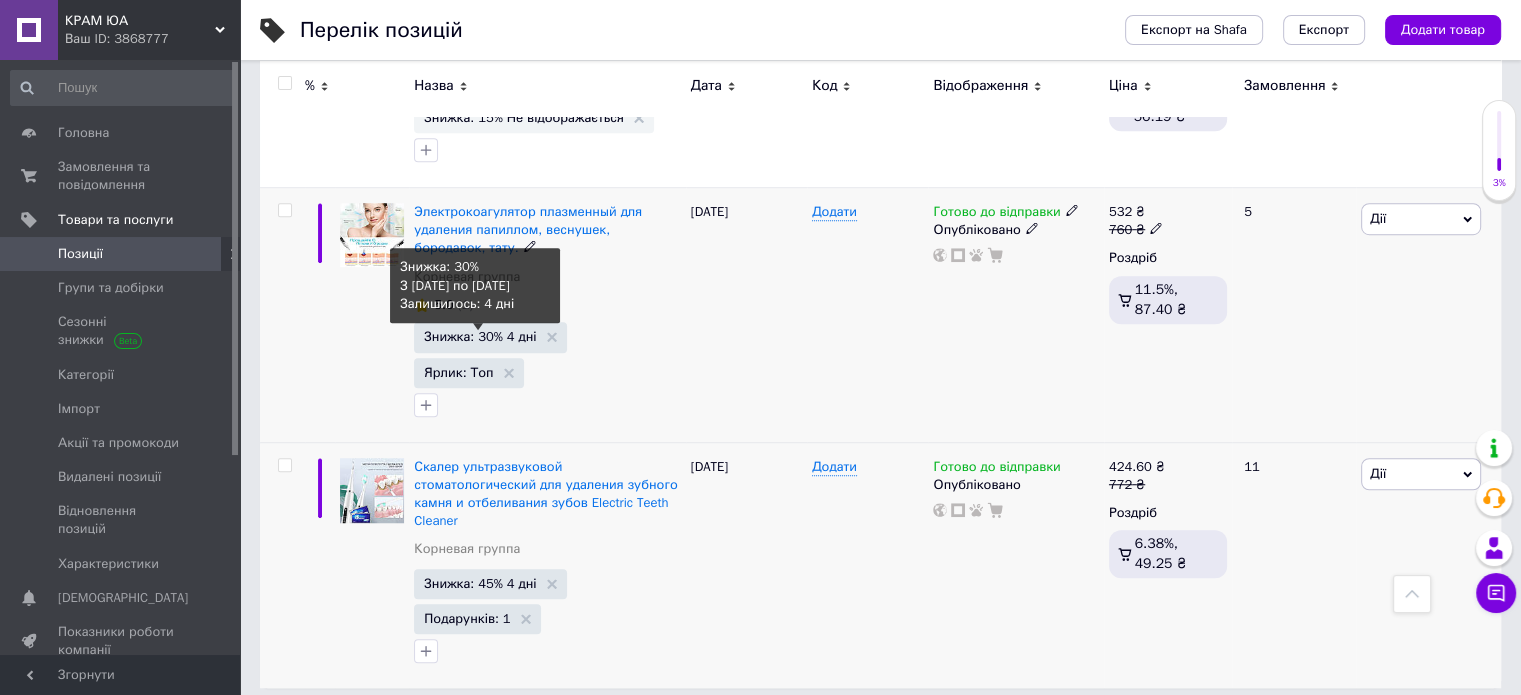 click on "Знижка: 30% 4 дні" at bounding box center [480, 336] 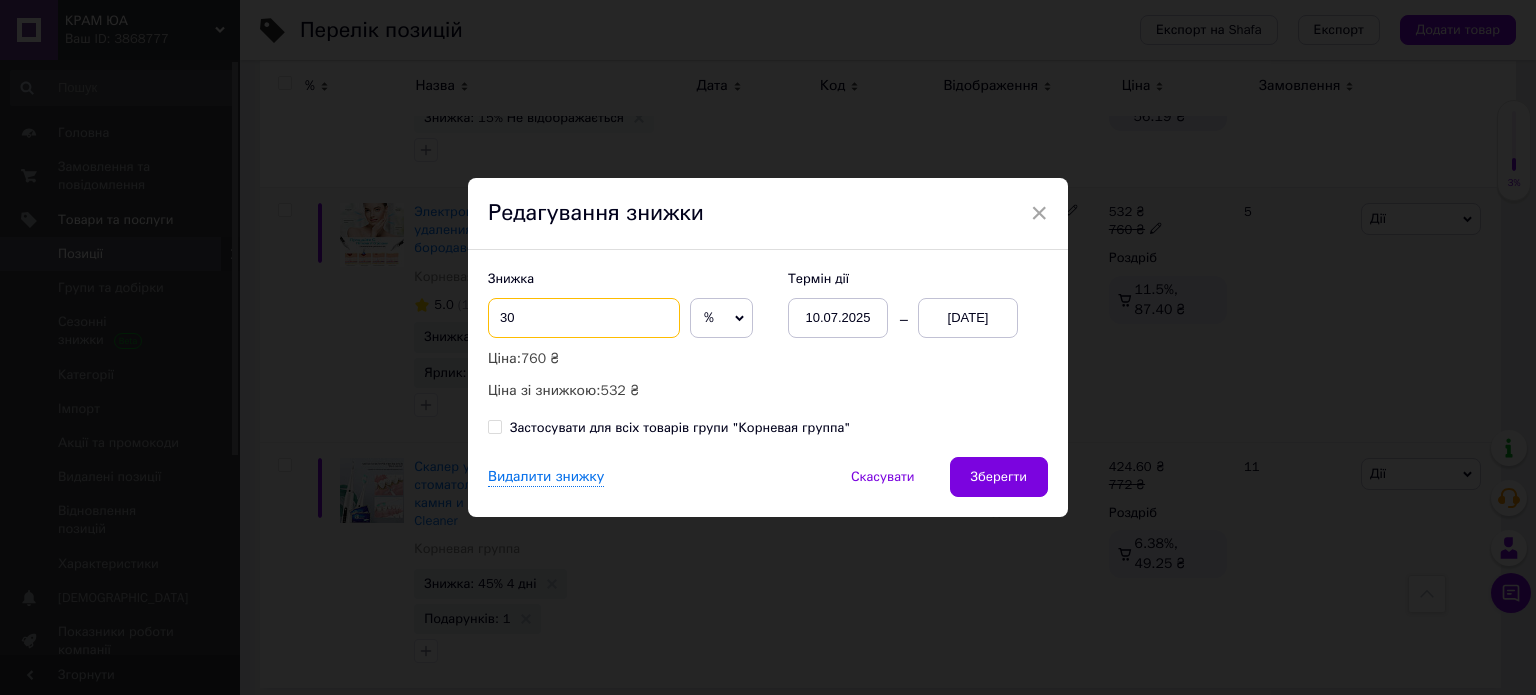 click on "30" at bounding box center (584, 318) 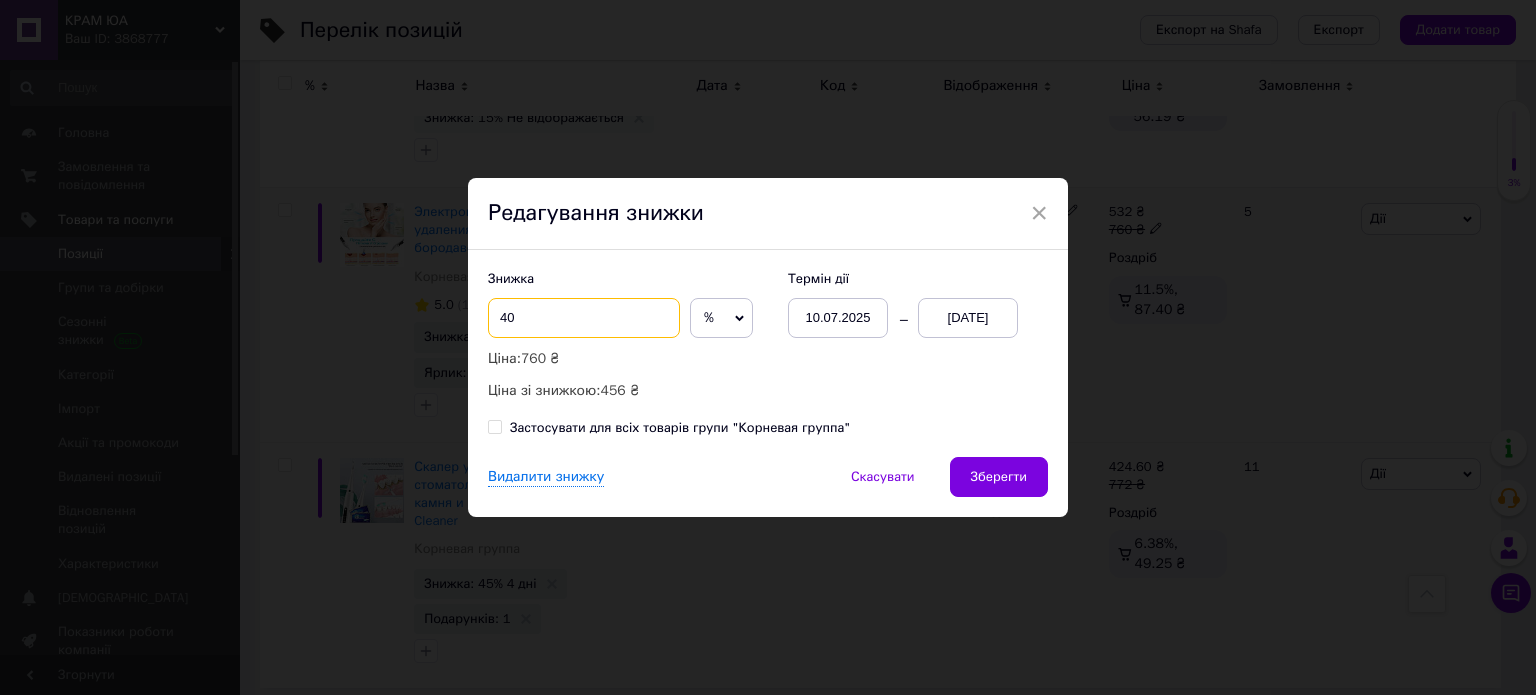 click on "40" at bounding box center [584, 318] 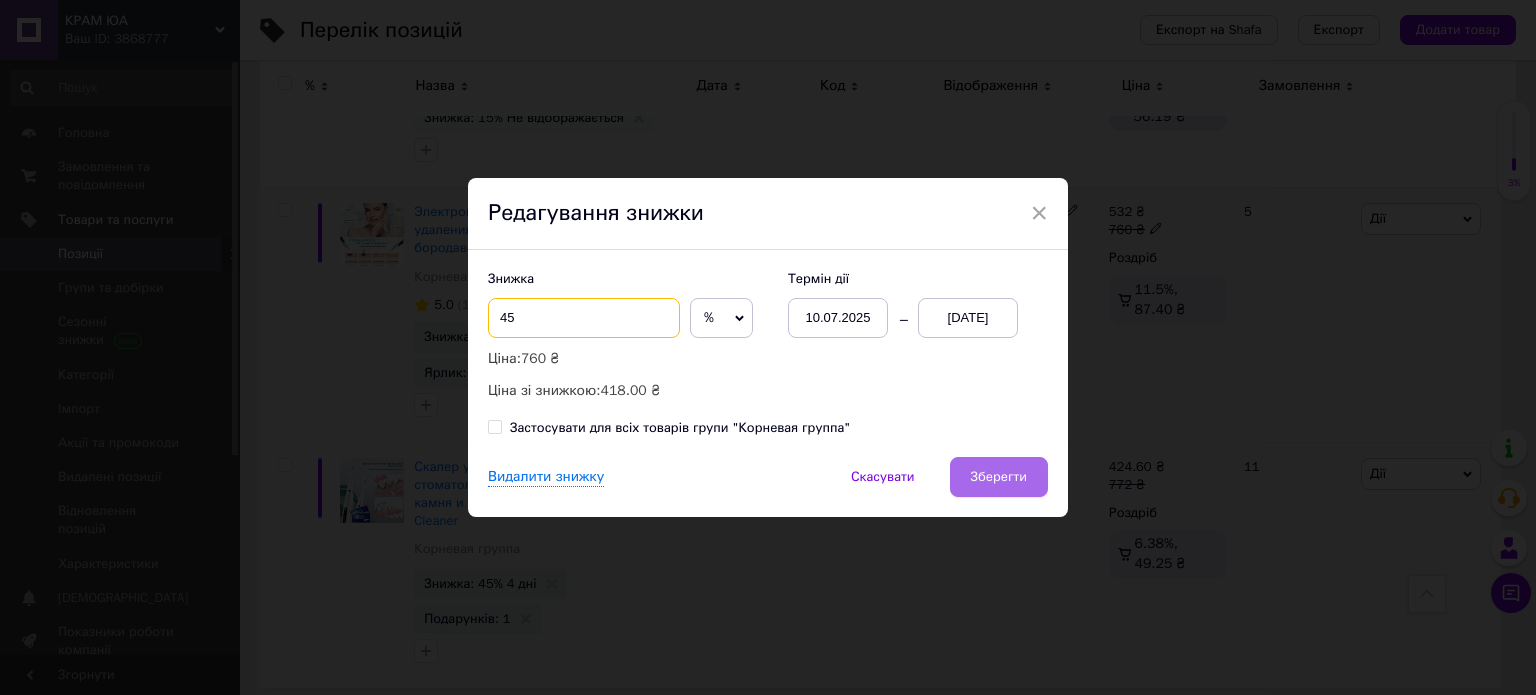 type on "45" 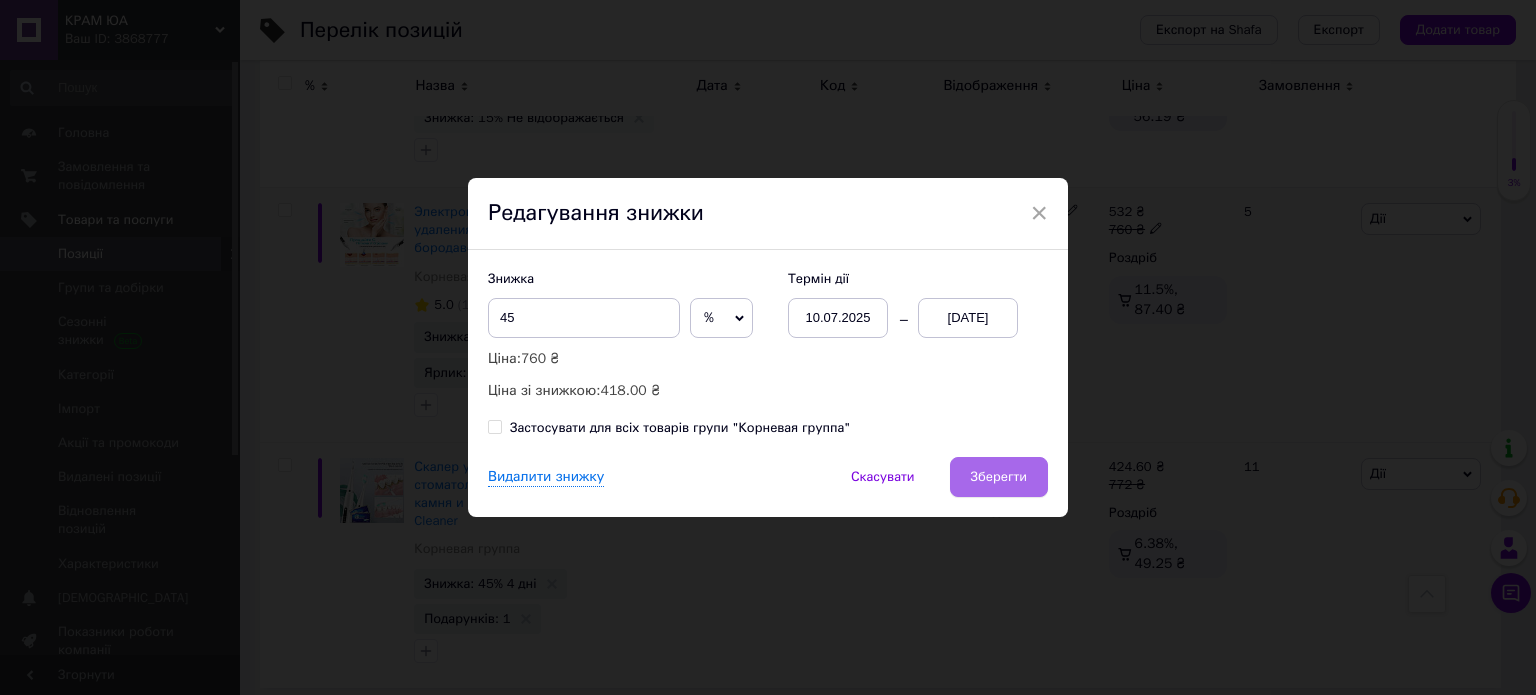 click on "Зберегти" at bounding box center (999, 477) 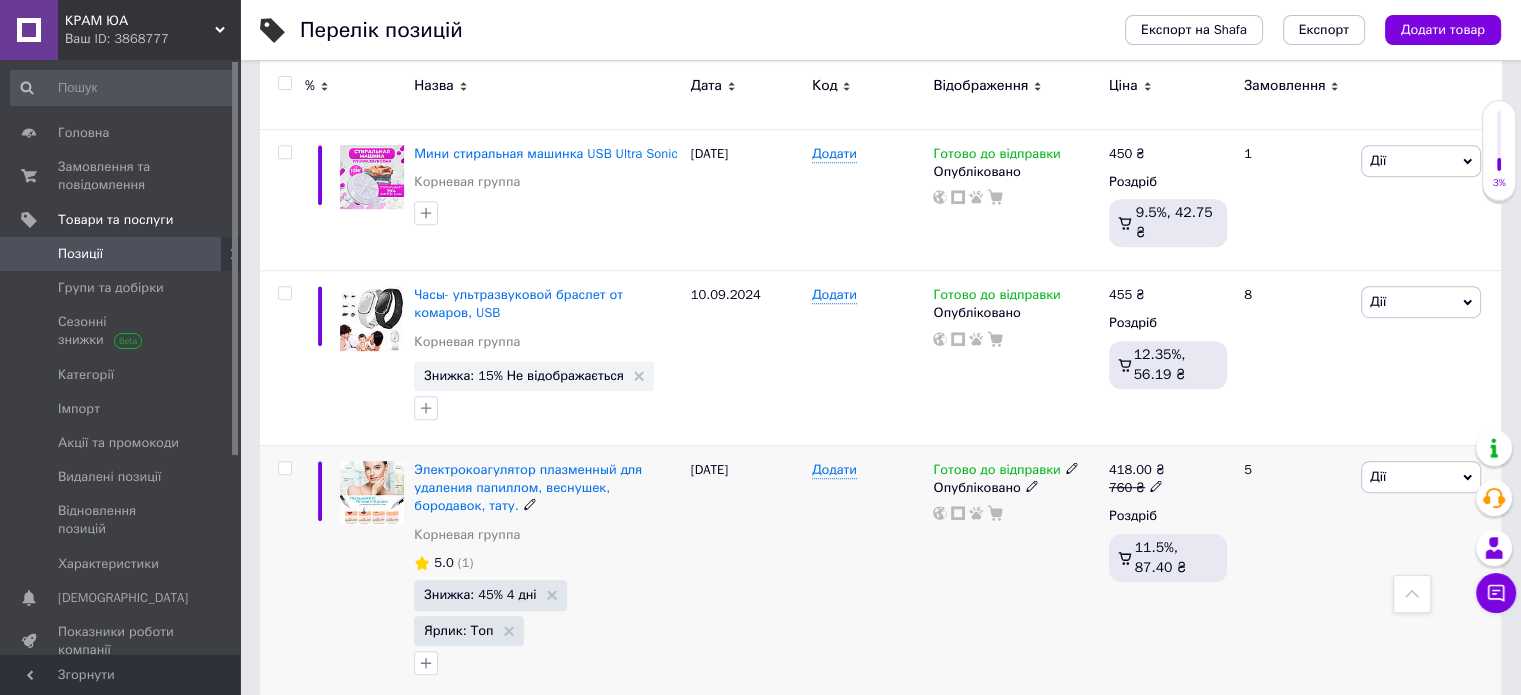 scroll, scrollTop: 1088, scrollLeft: 0, axis: vertical 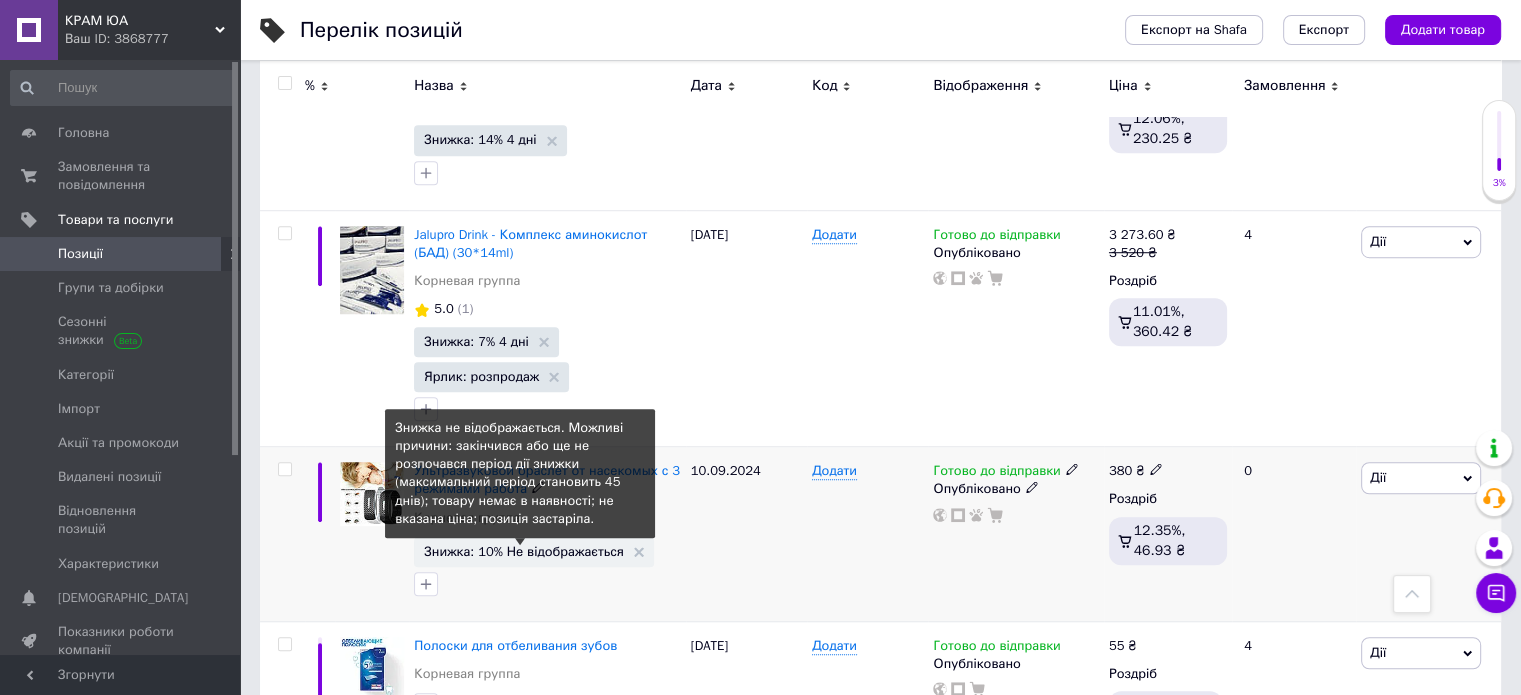 click on "Знижка: 10% Не відображається" at bounding box center [524, 551] 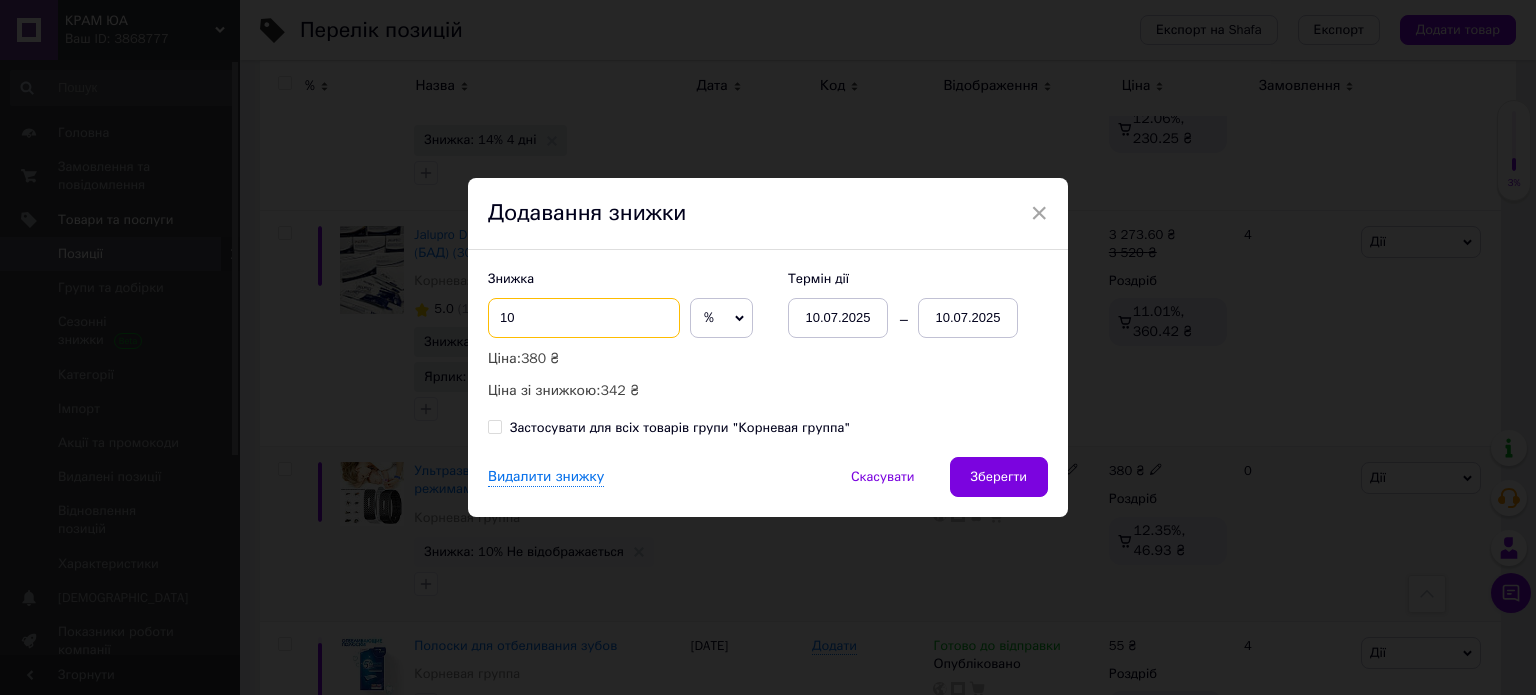 click on "10" at bounding box center (584, 318) 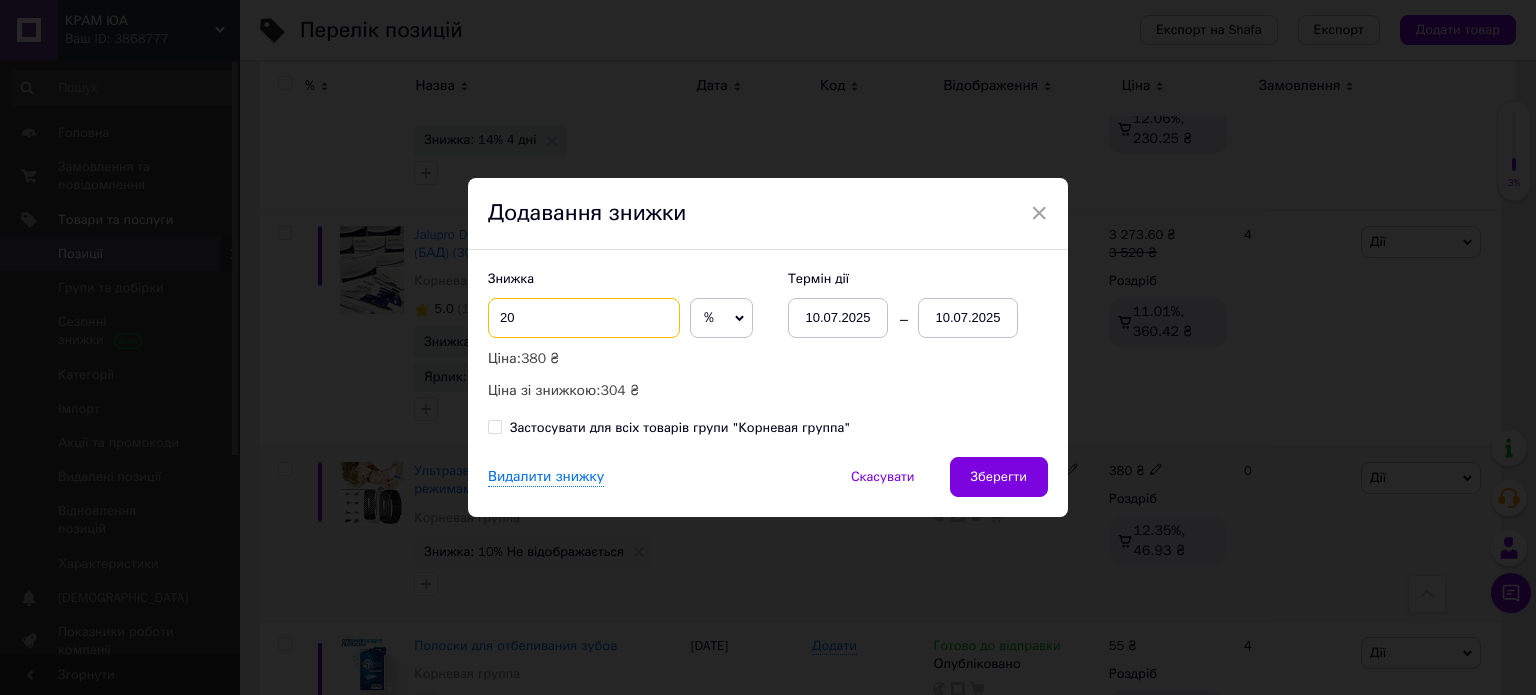type on "20" 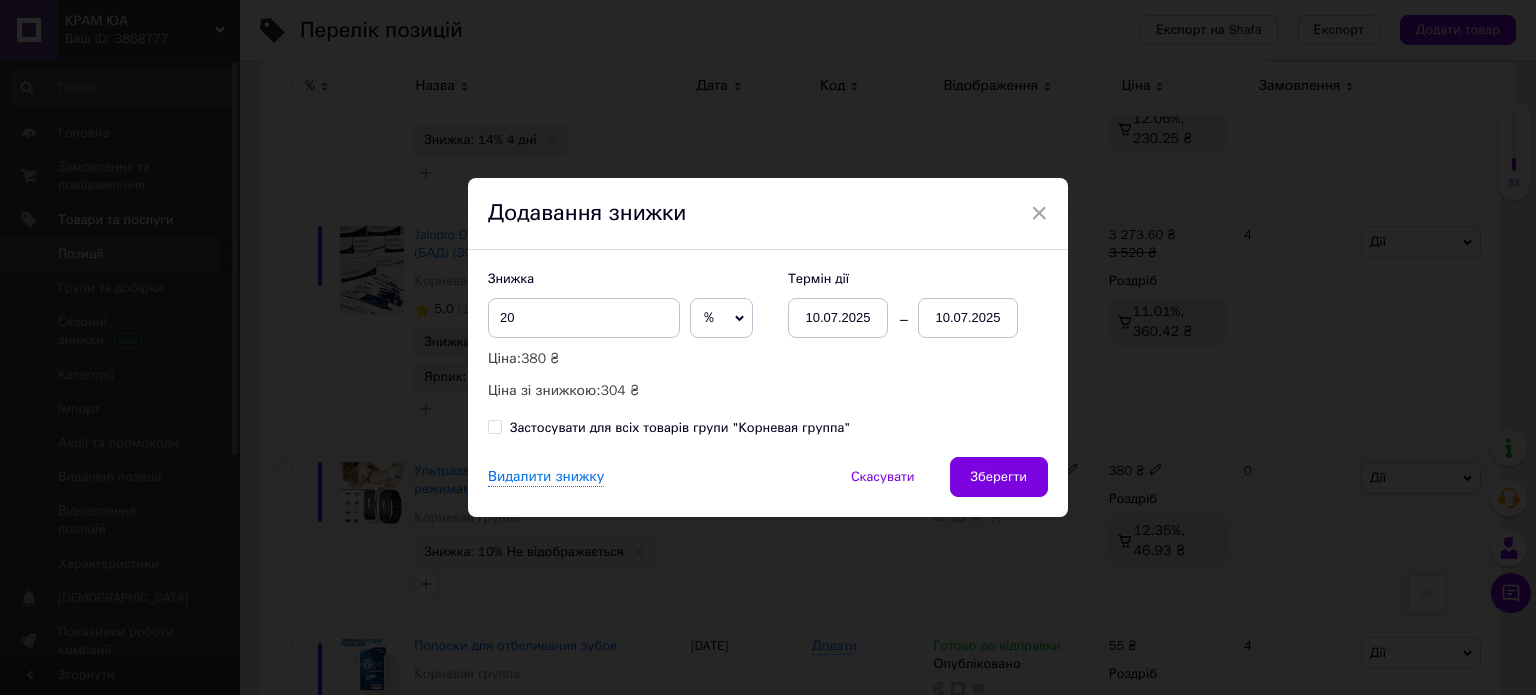 click on "10.07.2025" at bounding box center [968, 318] 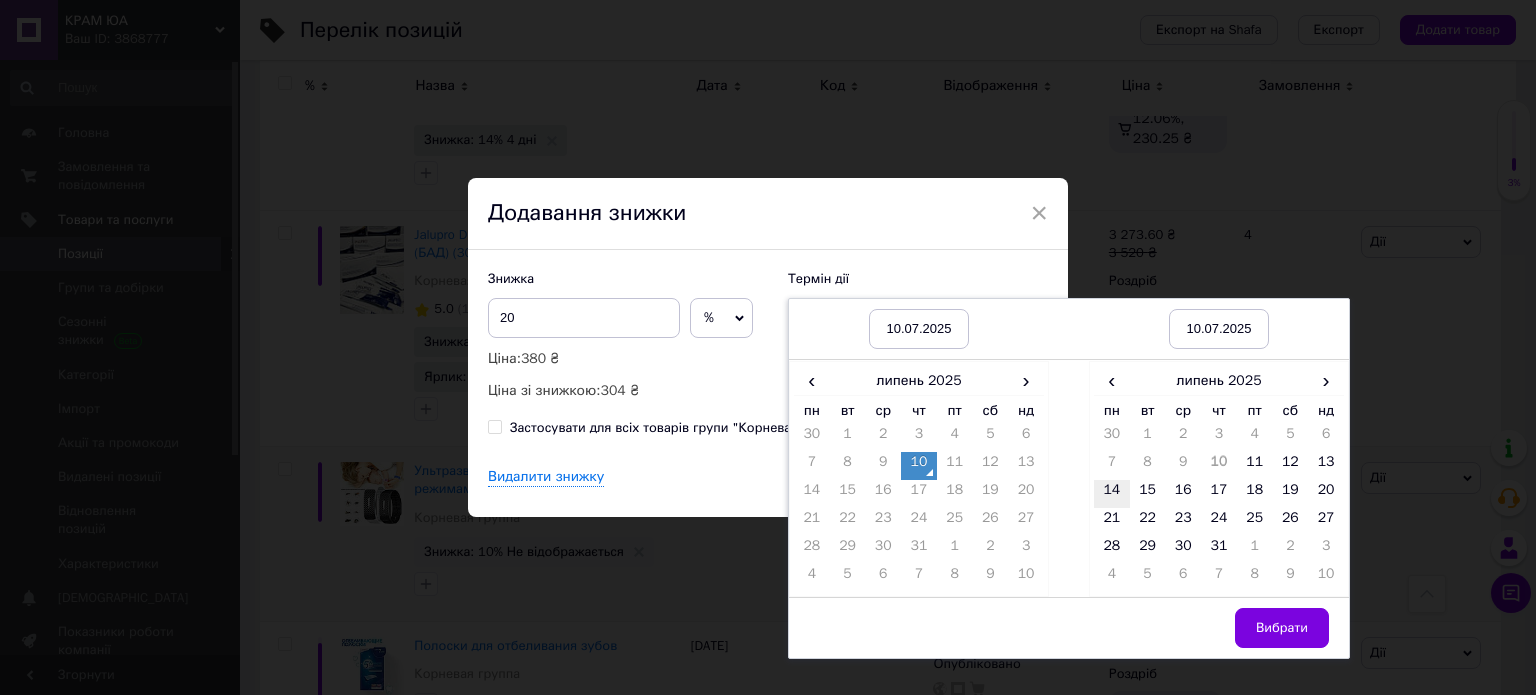 click on "14" at bounding box center [1112, 494] 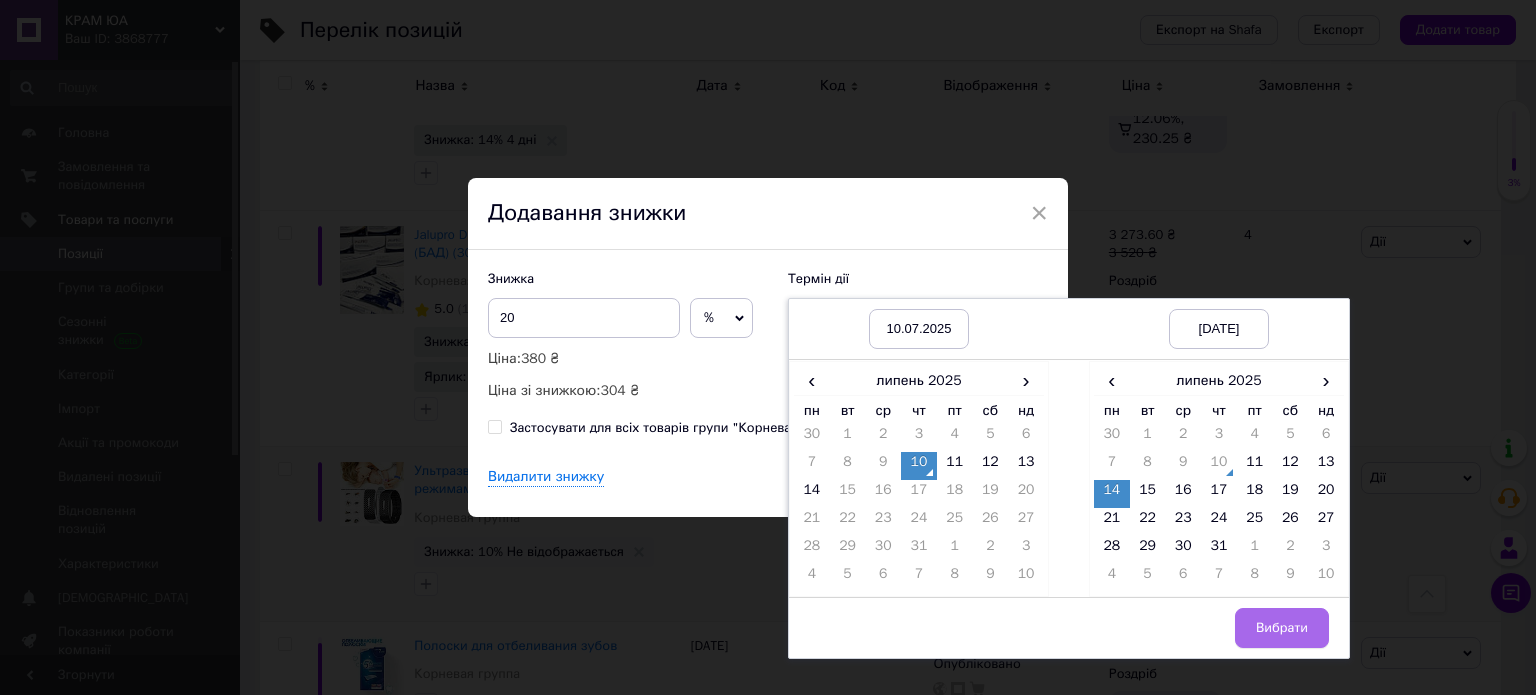 click on "Вибрати" at bounding box center (1282, 628) 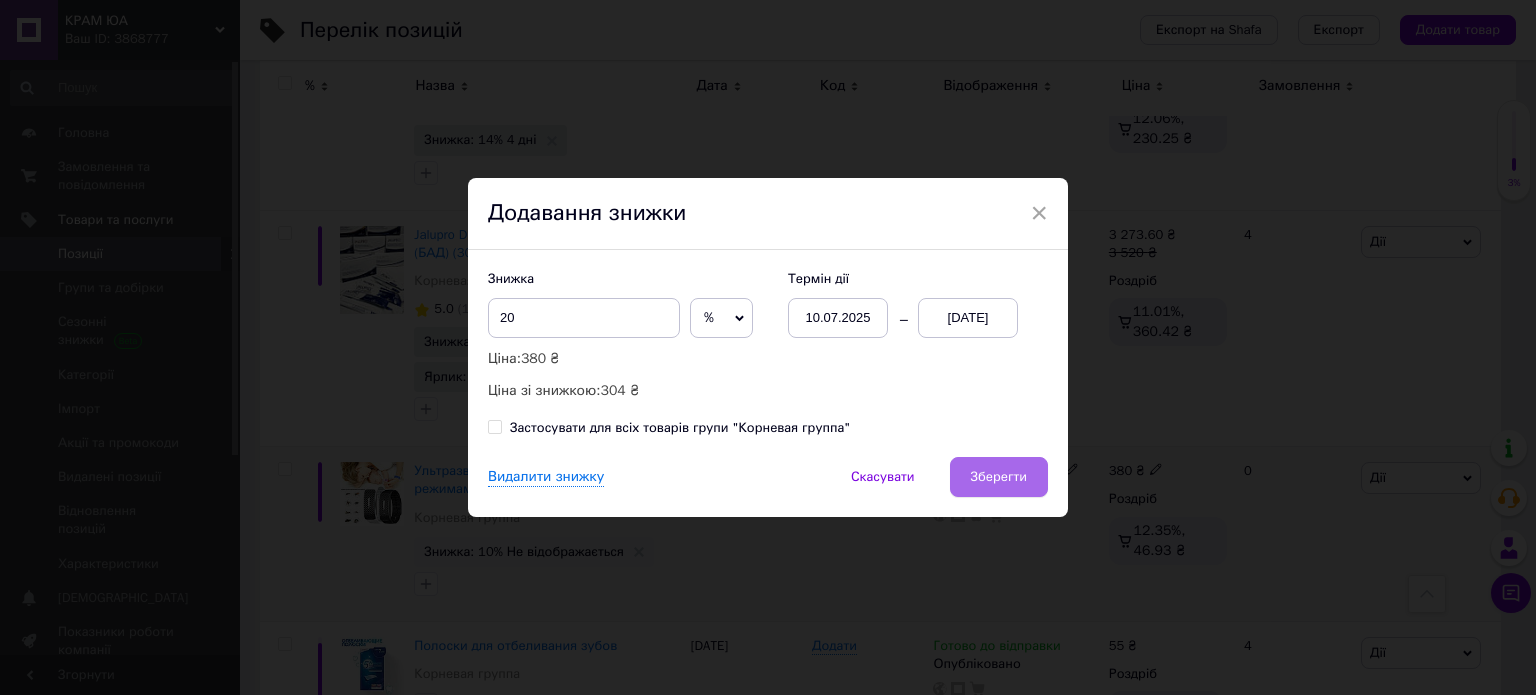 click on "Зберегти" at bounding box center [999, 477] 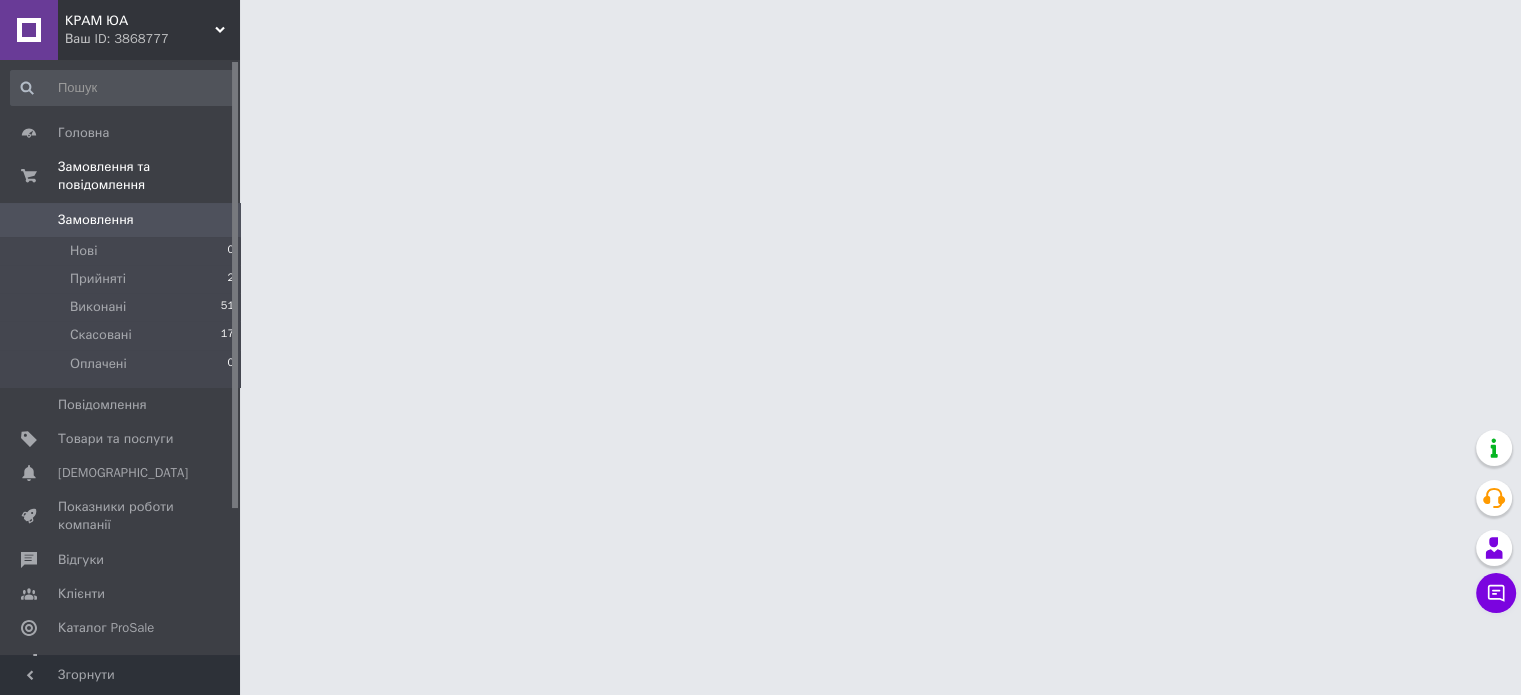 scroll, scrollTop: 0, scrollLeft: 0, axis: both 